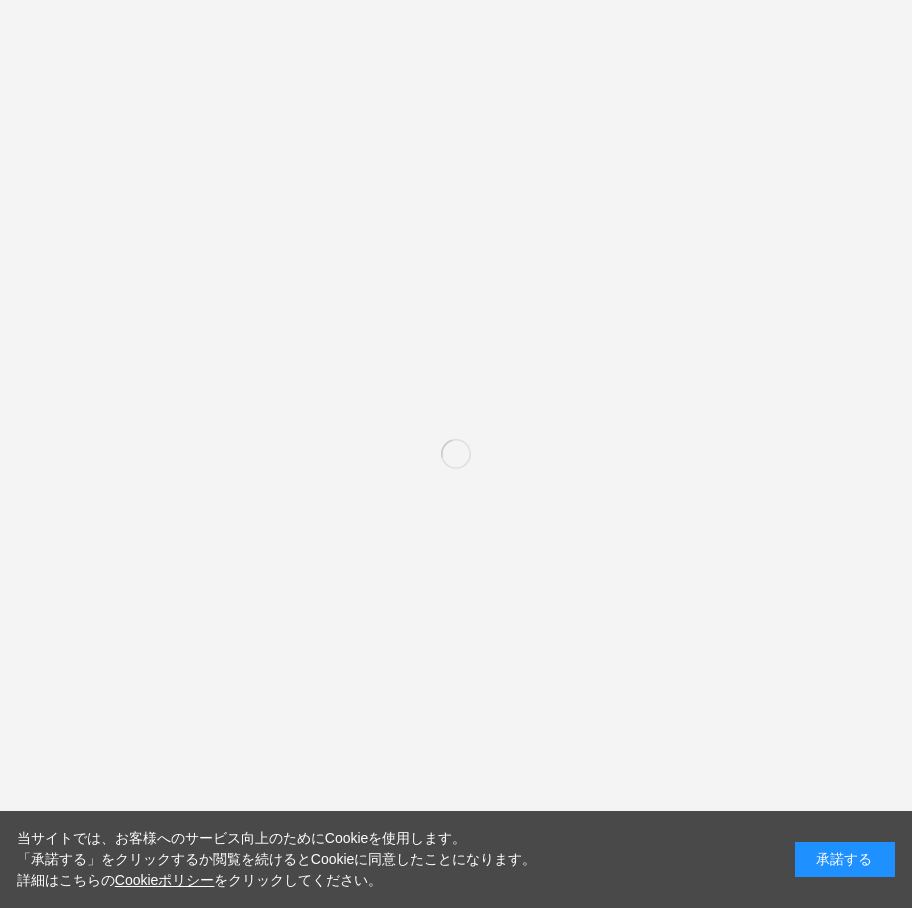 scroll, scrollTop: 0, scrollLeft: 0, axis: both 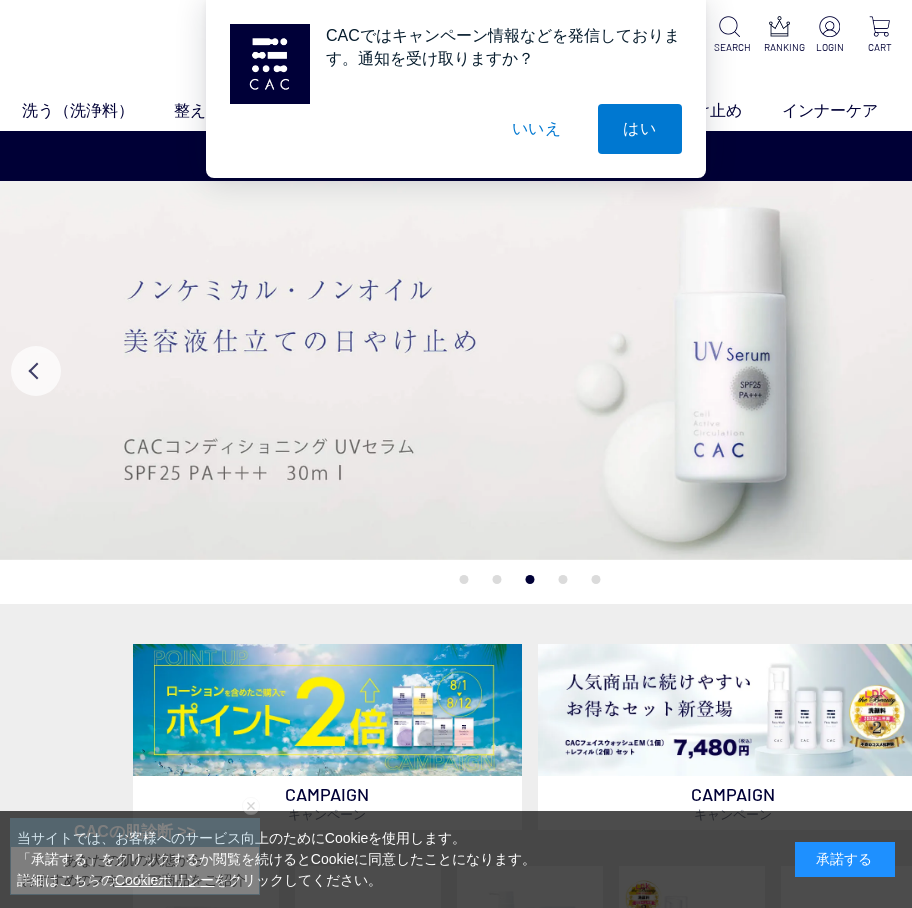 click on "いいえ" at bounding box center (537, 129) 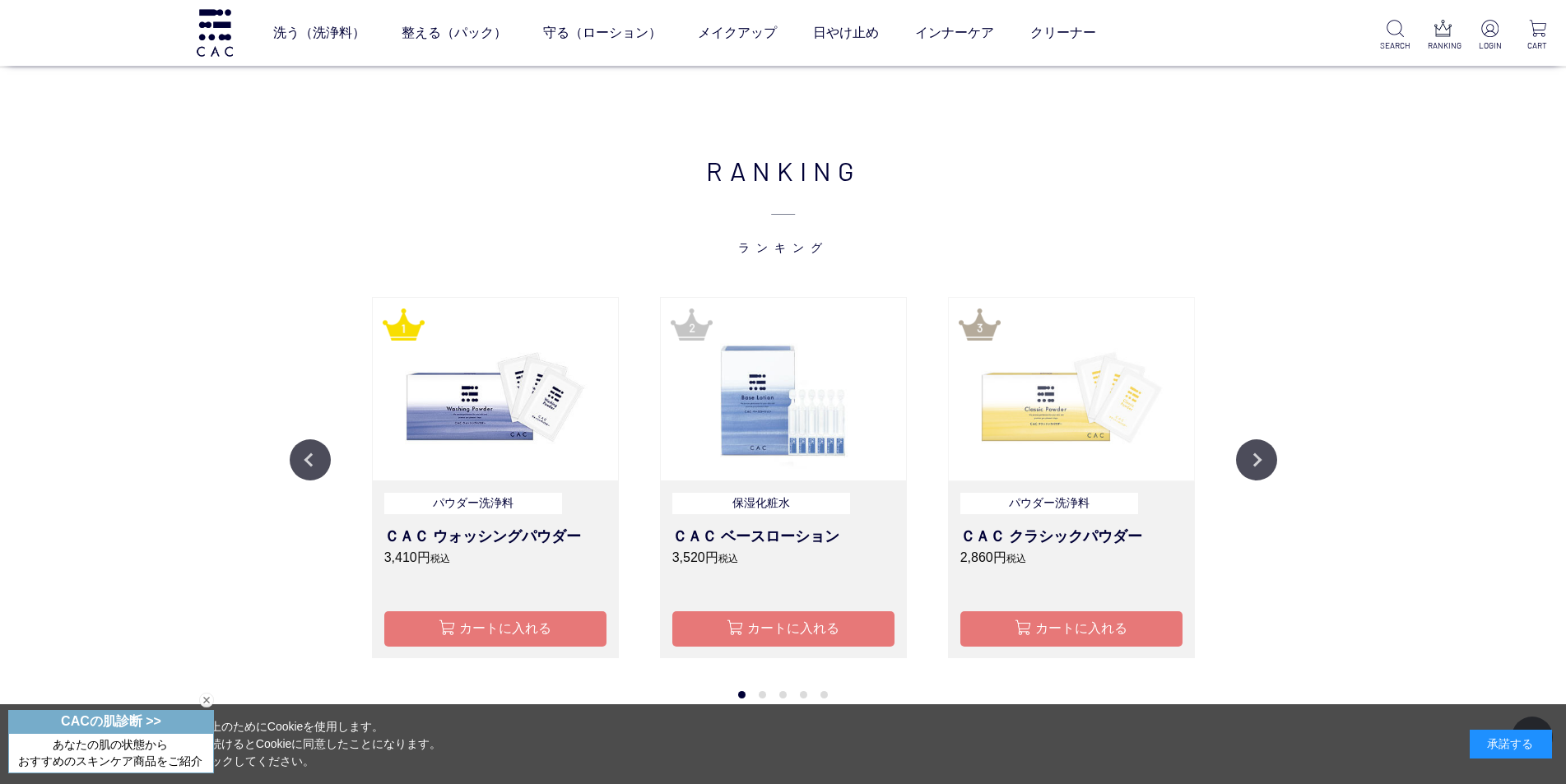 scroll, scrollTop: 1564, scrollLeft: 0, axis: vertical 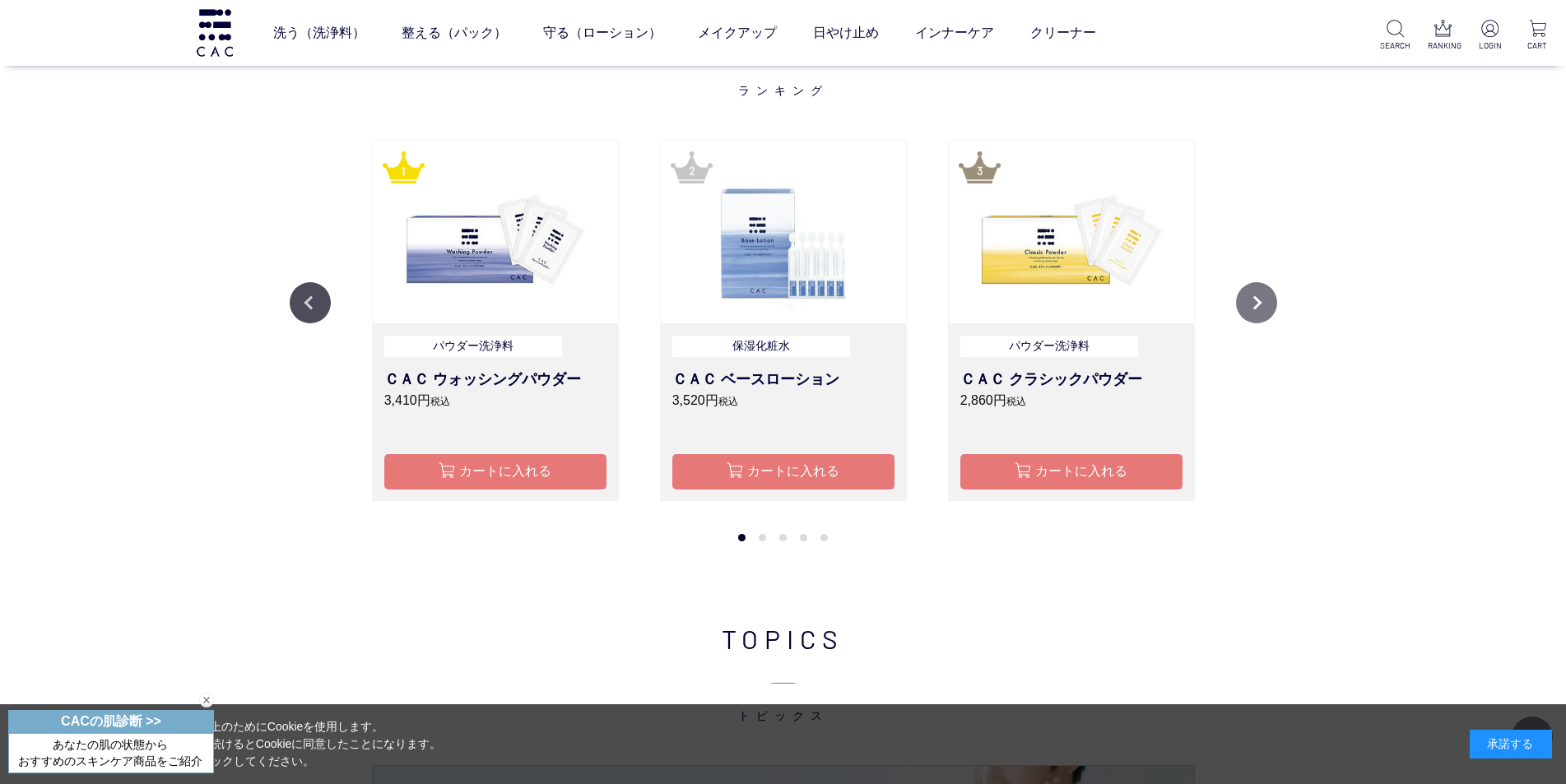click on "Next" at bounding box center [1257, 303] 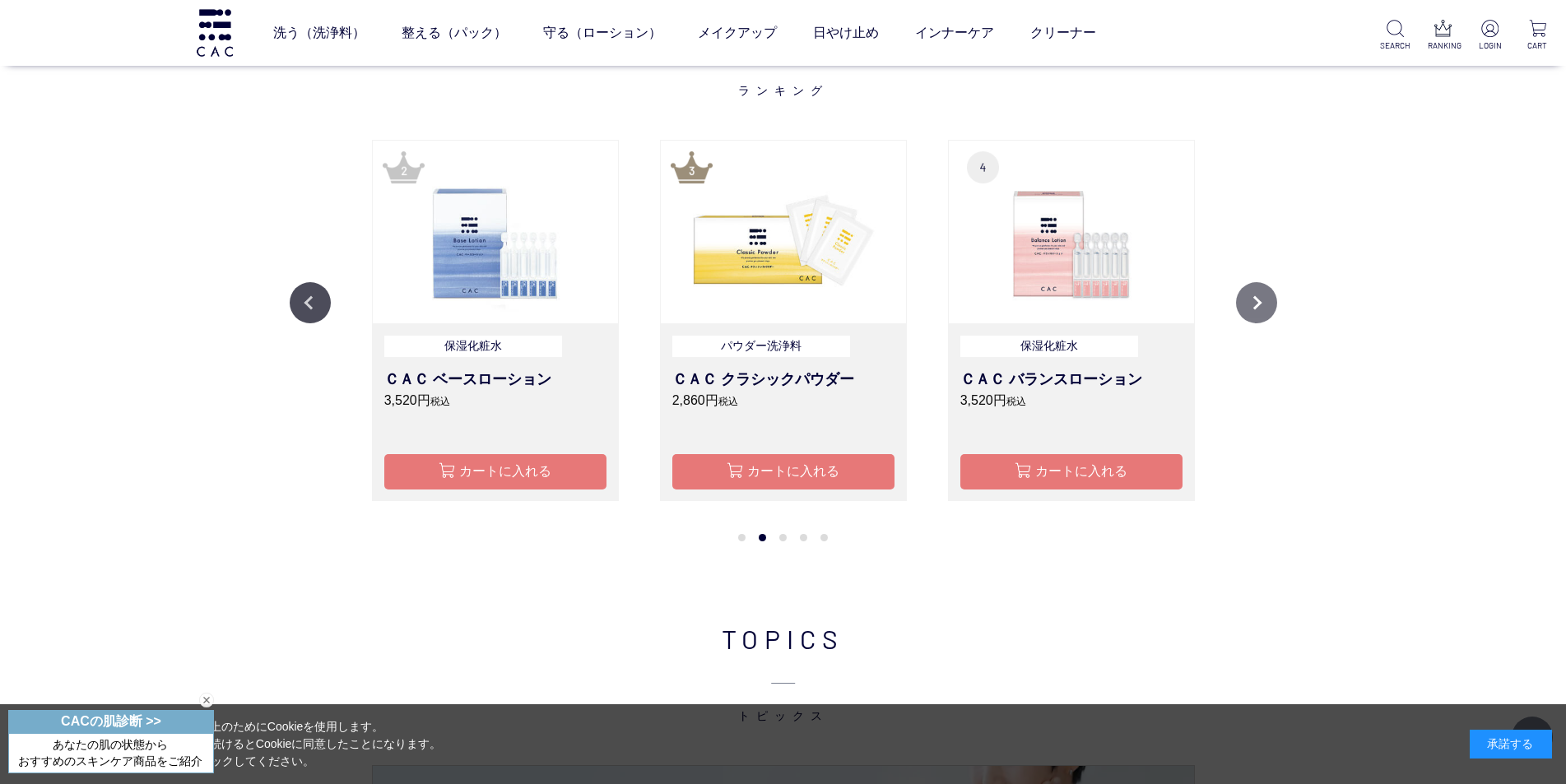 click on "Next" at bounding box center [1257, 303] 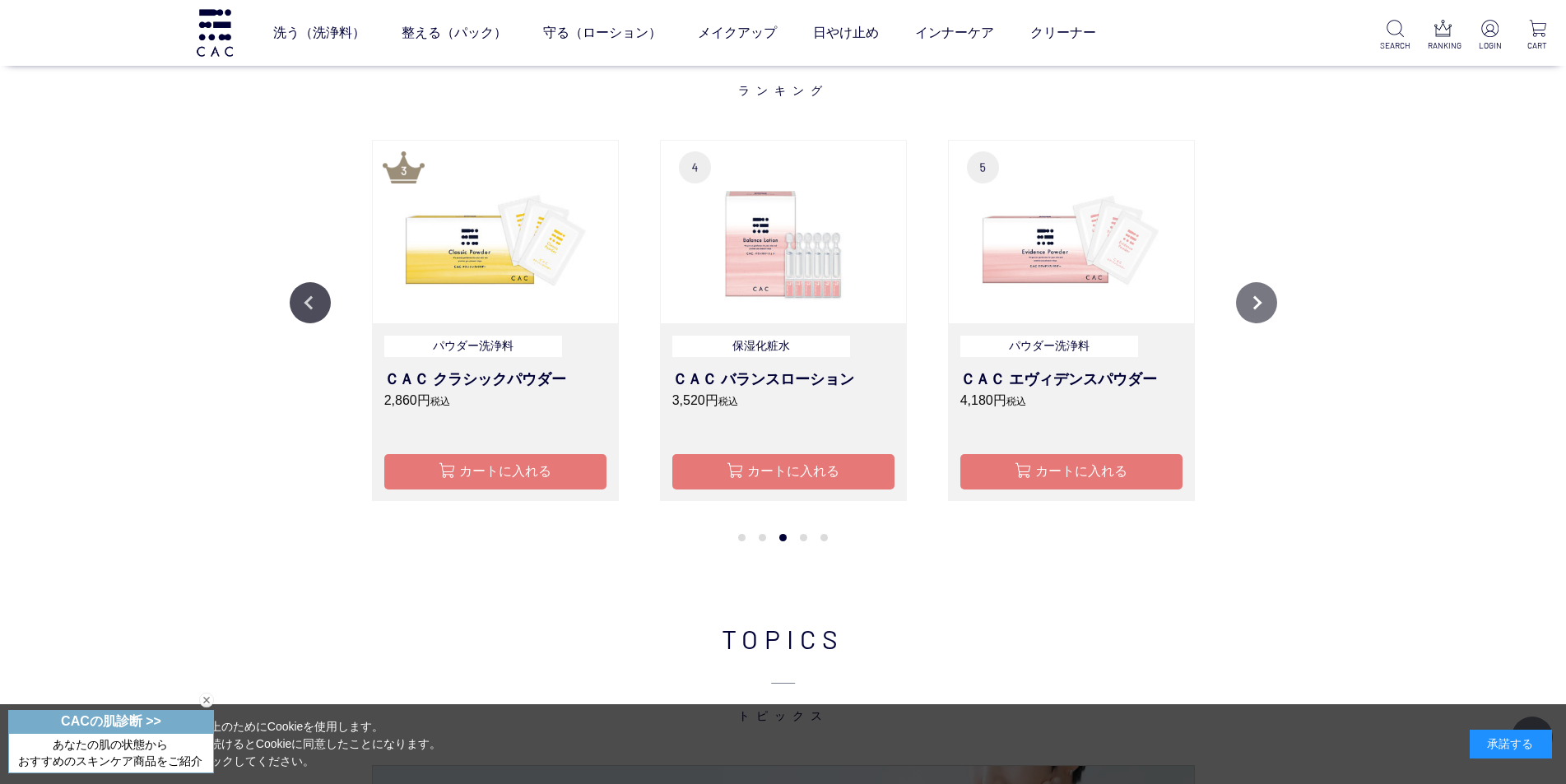 click on "Next" at bounding box center (1257, 303) 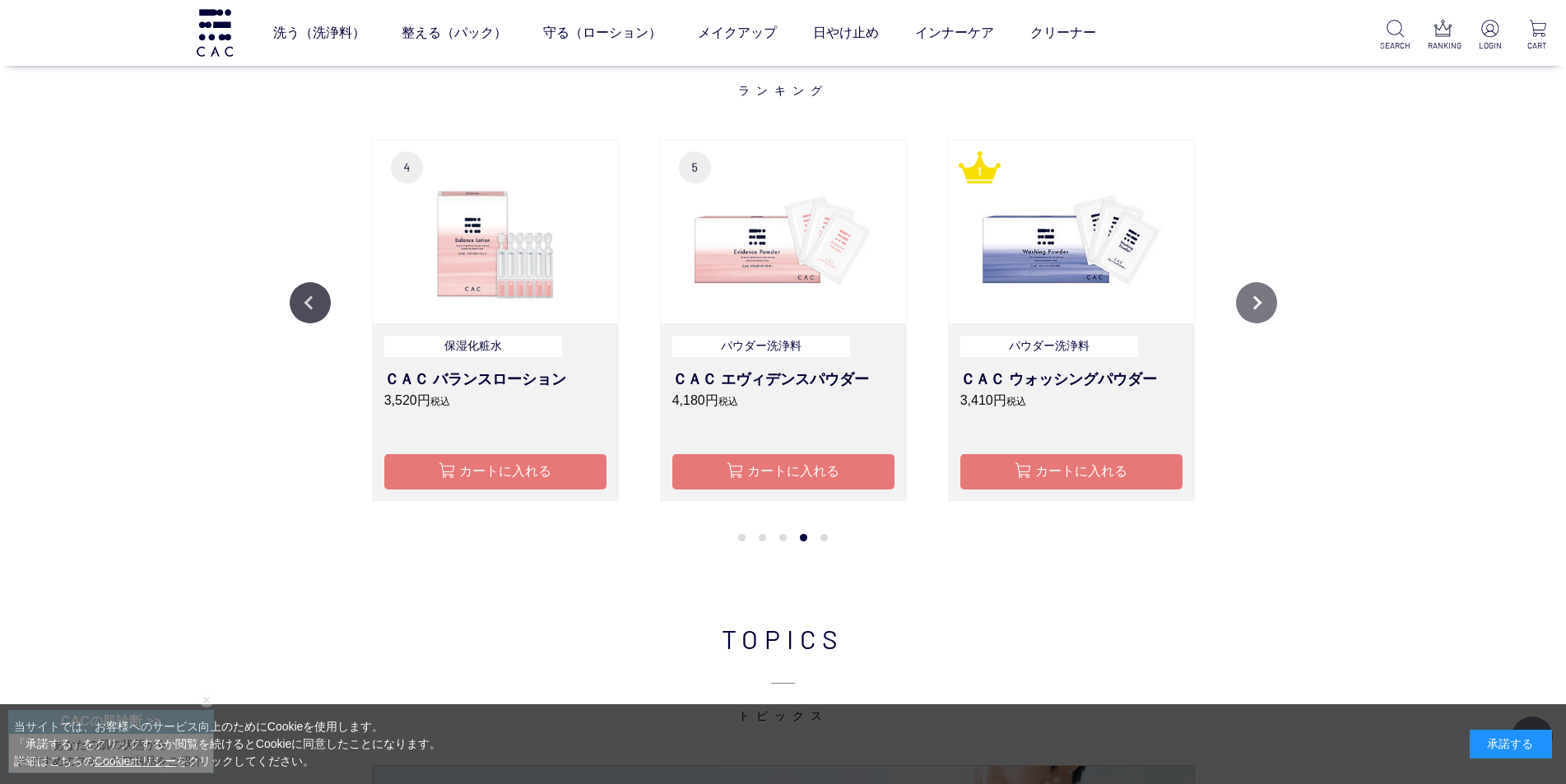 click on "Next" at bounding box center [1257, 303] 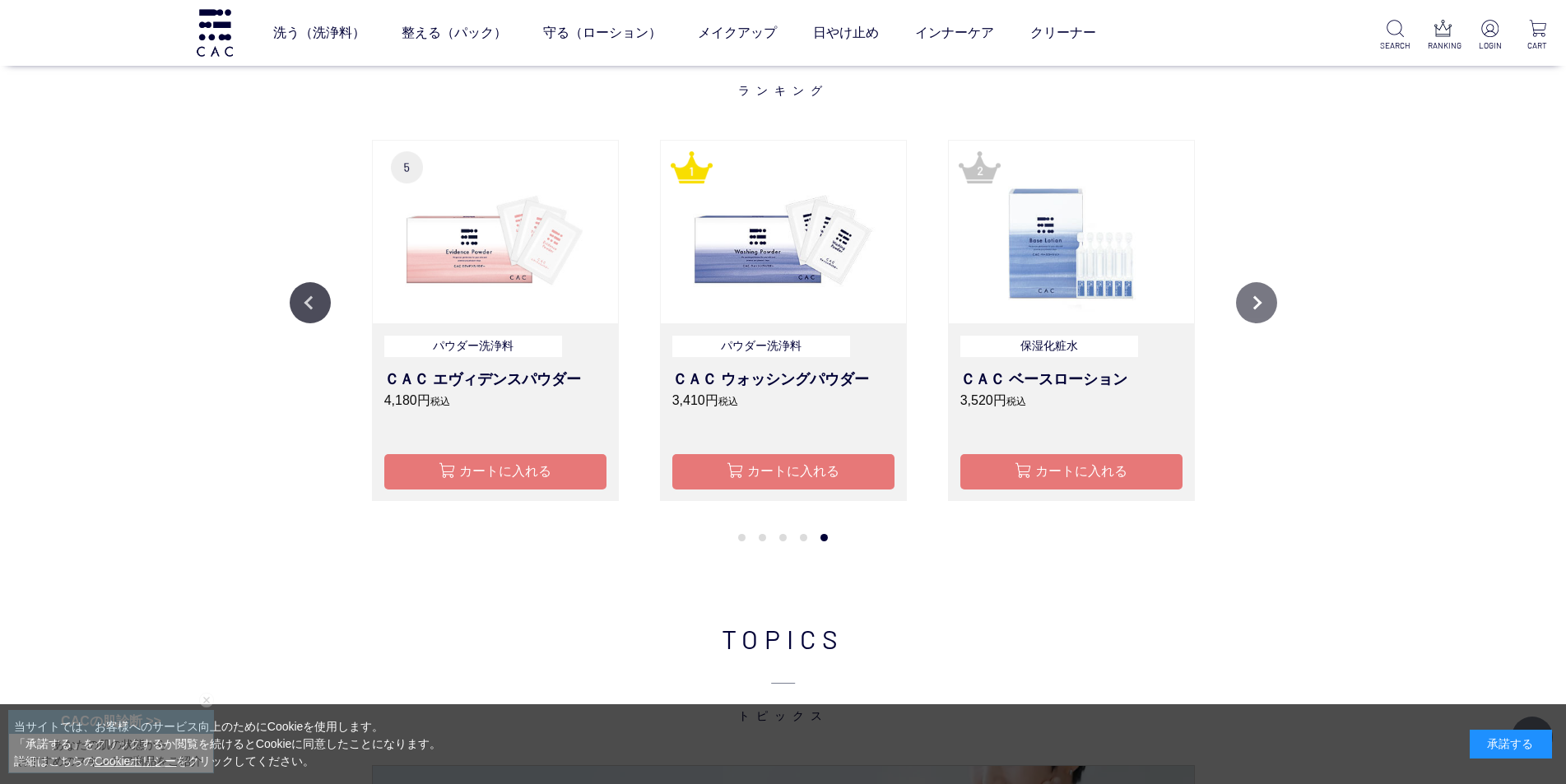 click on "Next" at bounding box center (1257, 303) 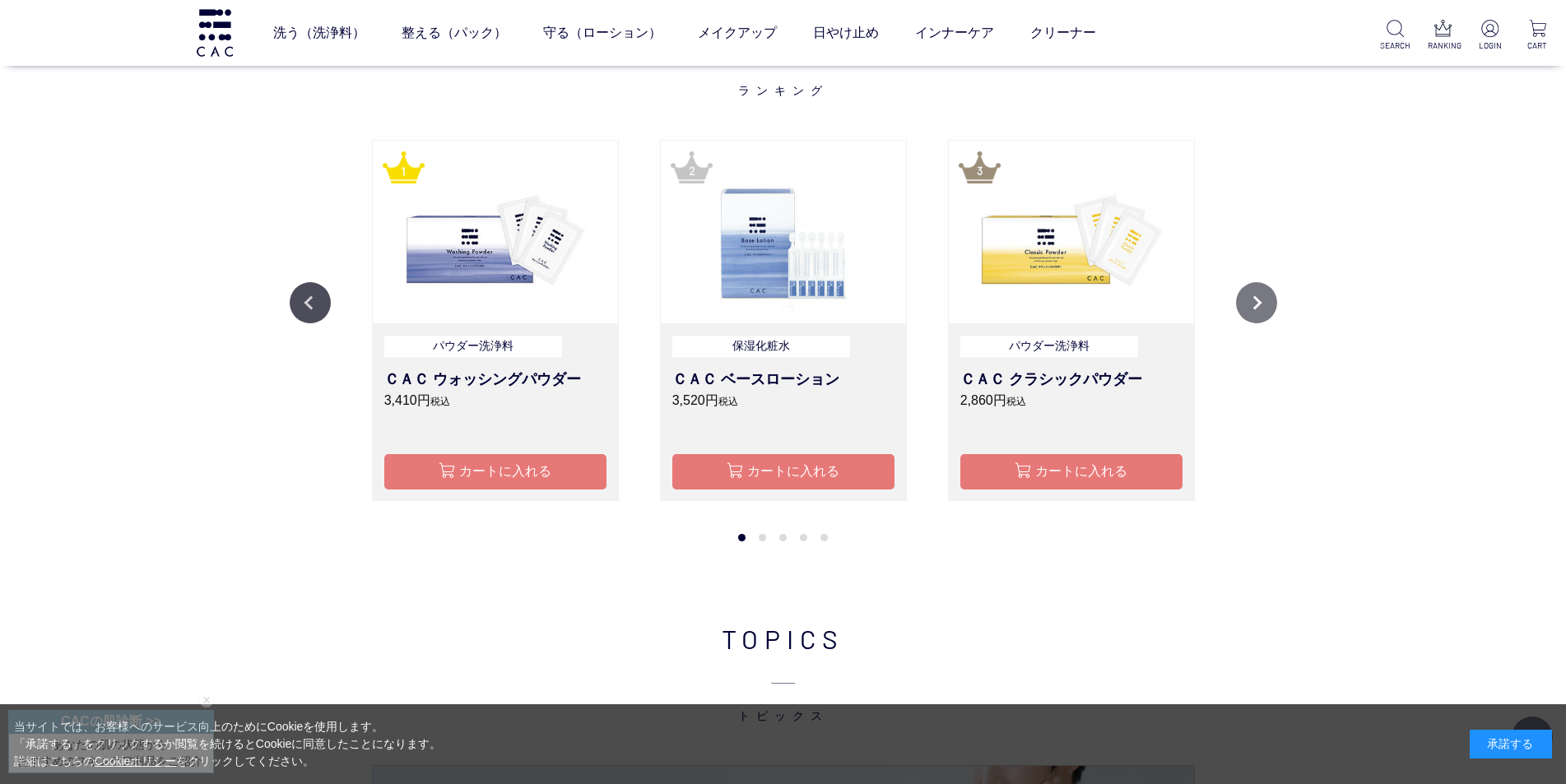 click on "Next" at bounding box center (1257, 303) 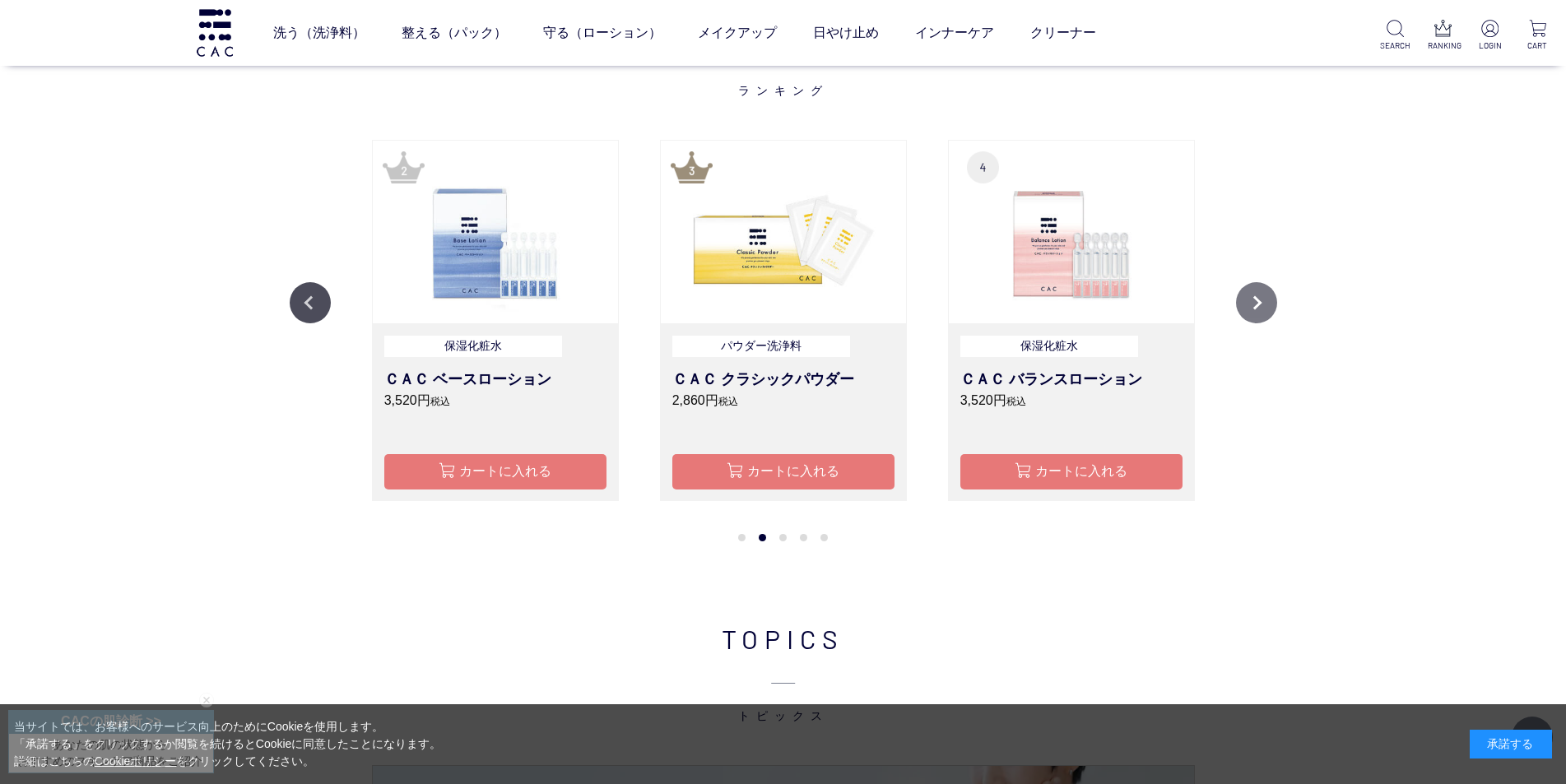 click on "Next" at bounding box center (1257, 303) 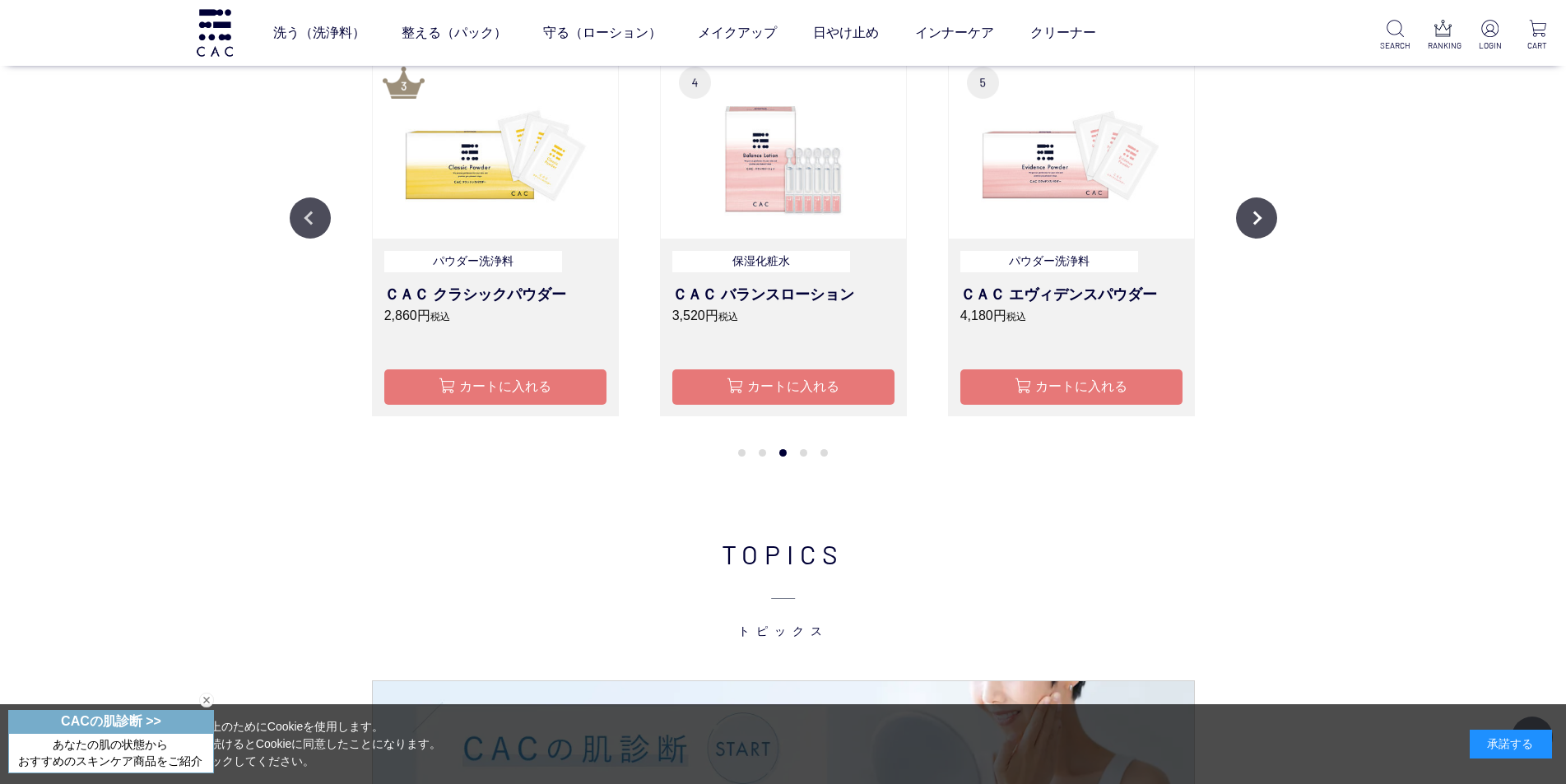 scroll, scrollTop: 1646, scrollLeft: 0, axis: vertical 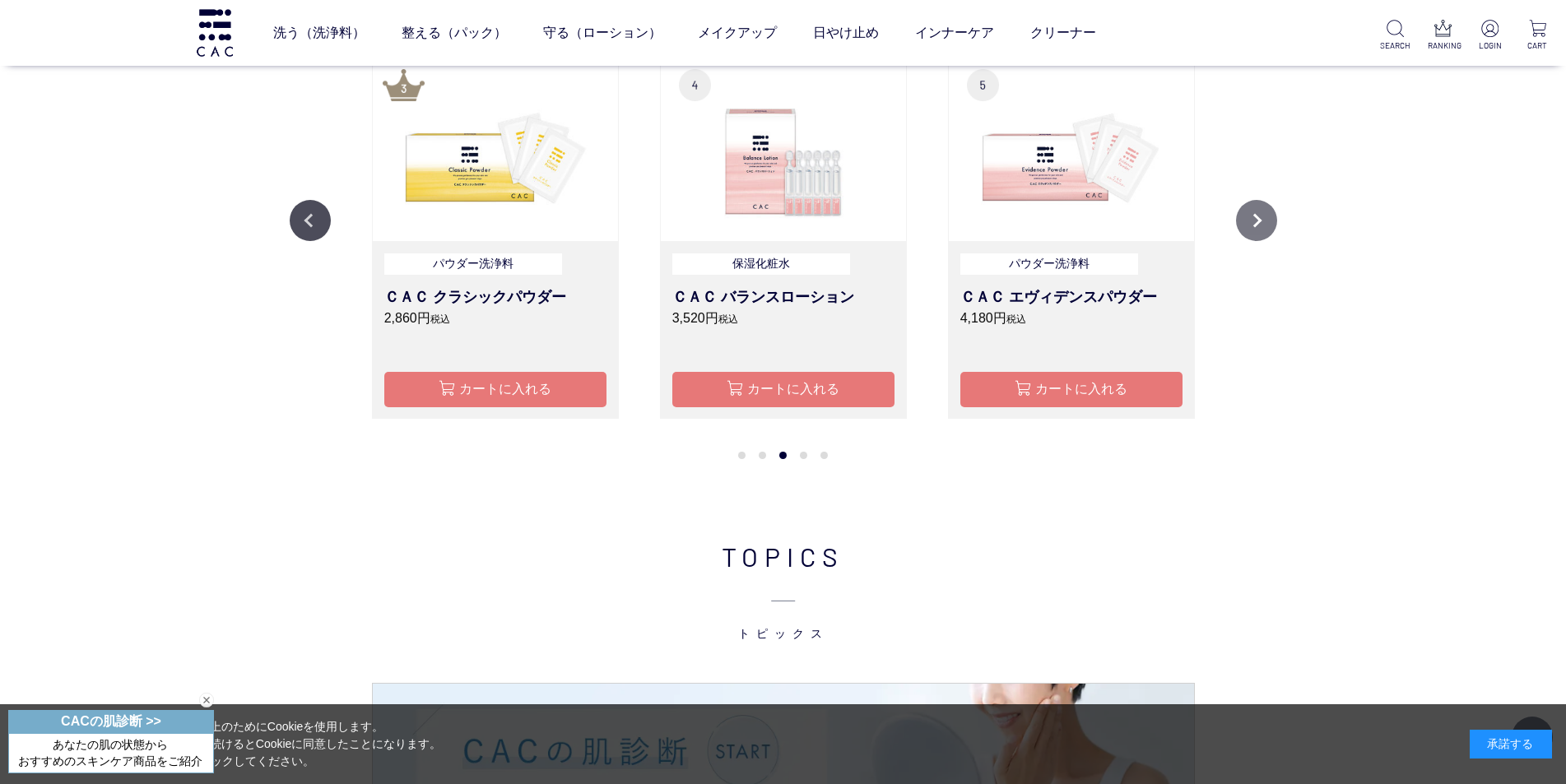 click on "Next" at bounding box center [1257, 220] 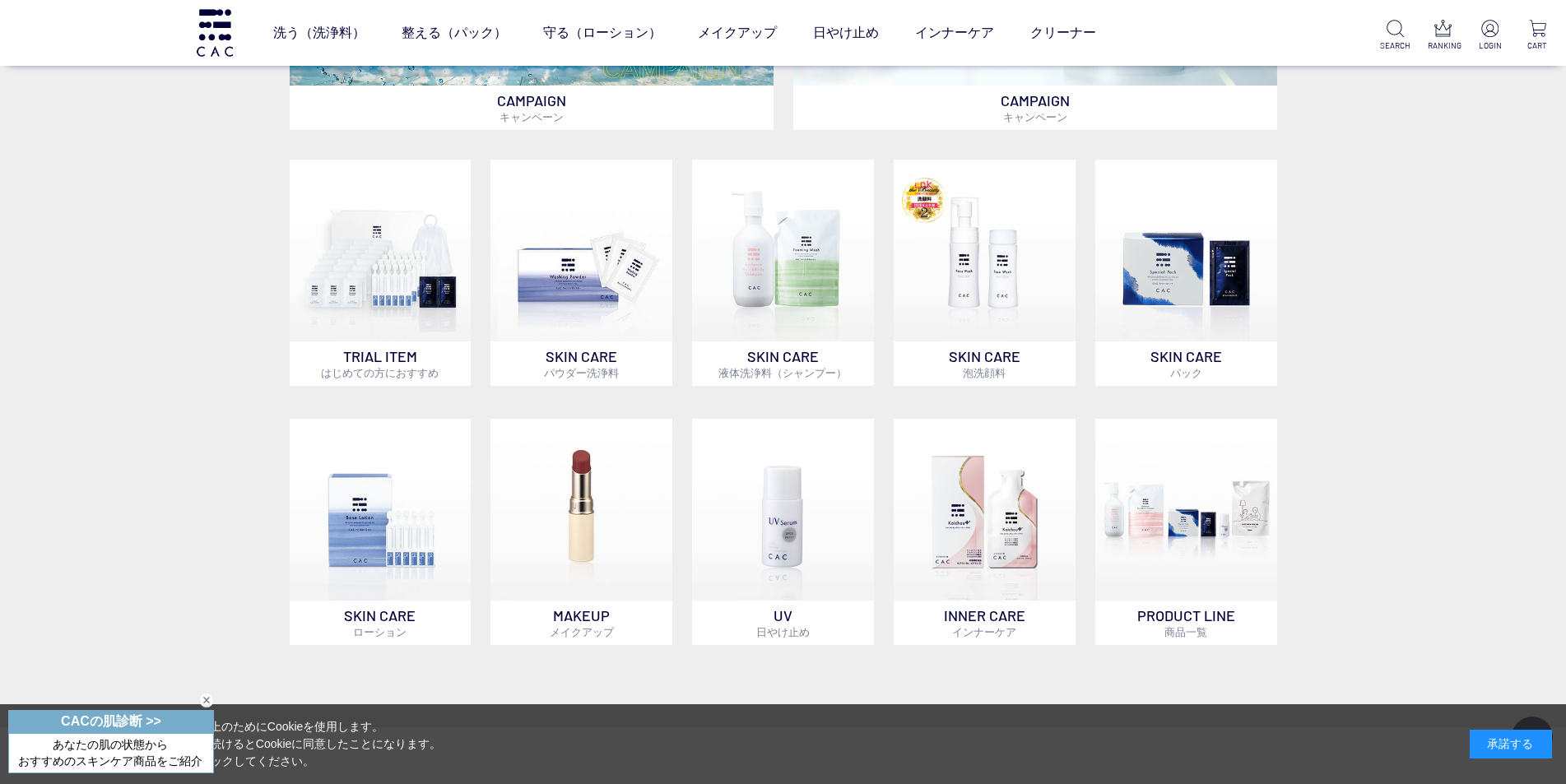 scroll, scrollTop: 741, scrollLeft: 0, axis: vertical 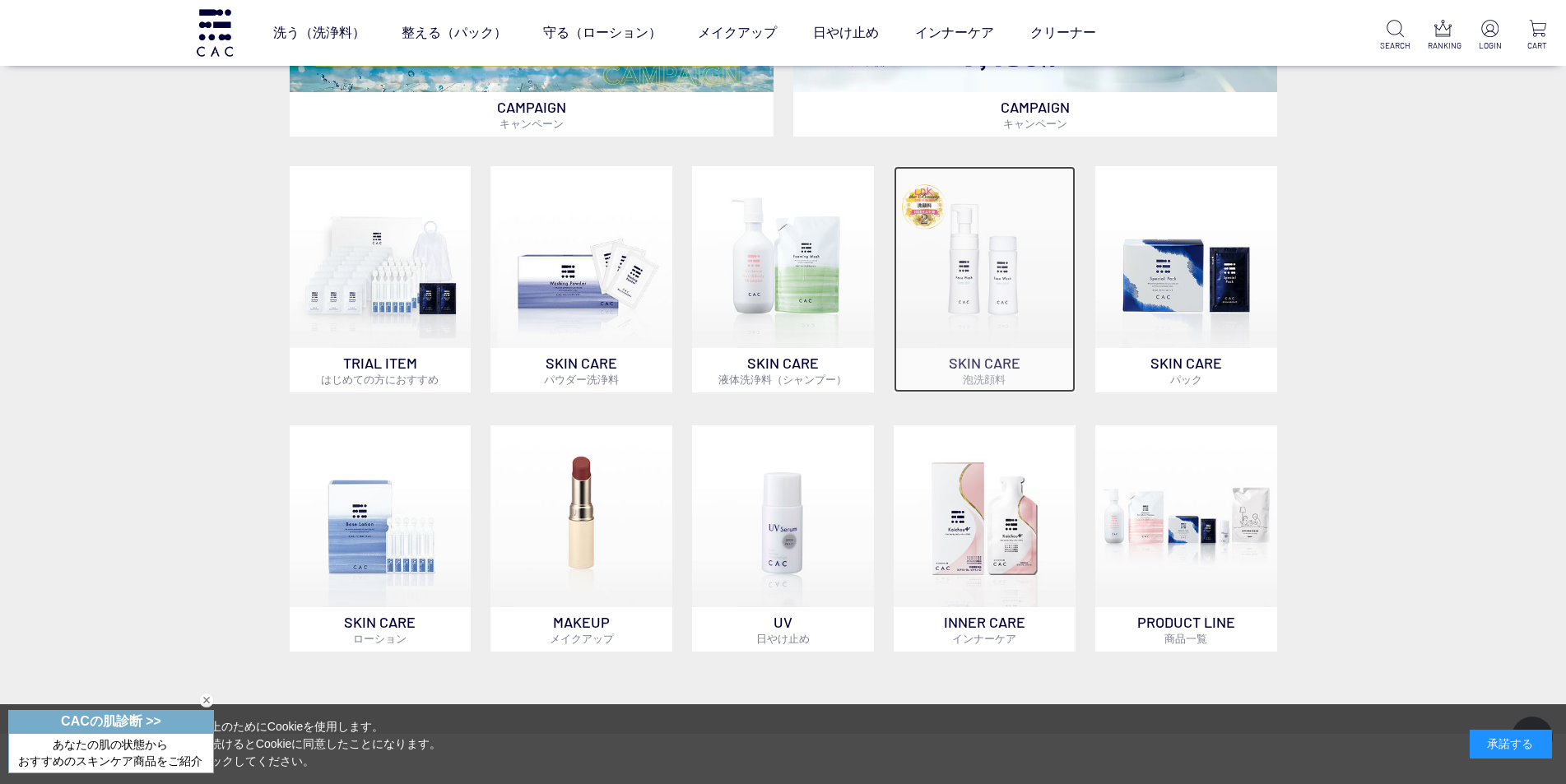 click at bounding box center (984, 257) 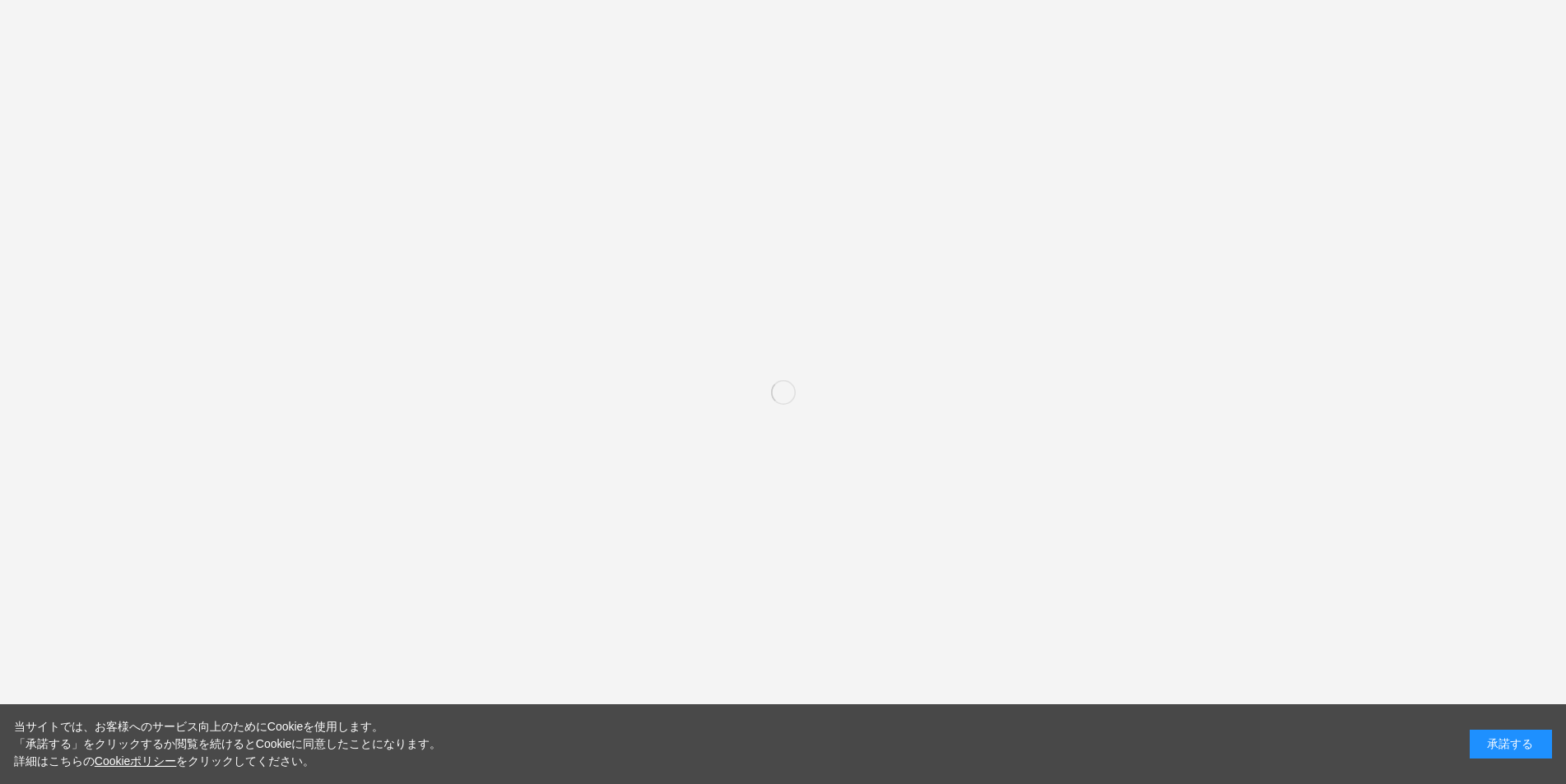 scroll, scrollTop: 0, scrollLeft: 0, axis: both 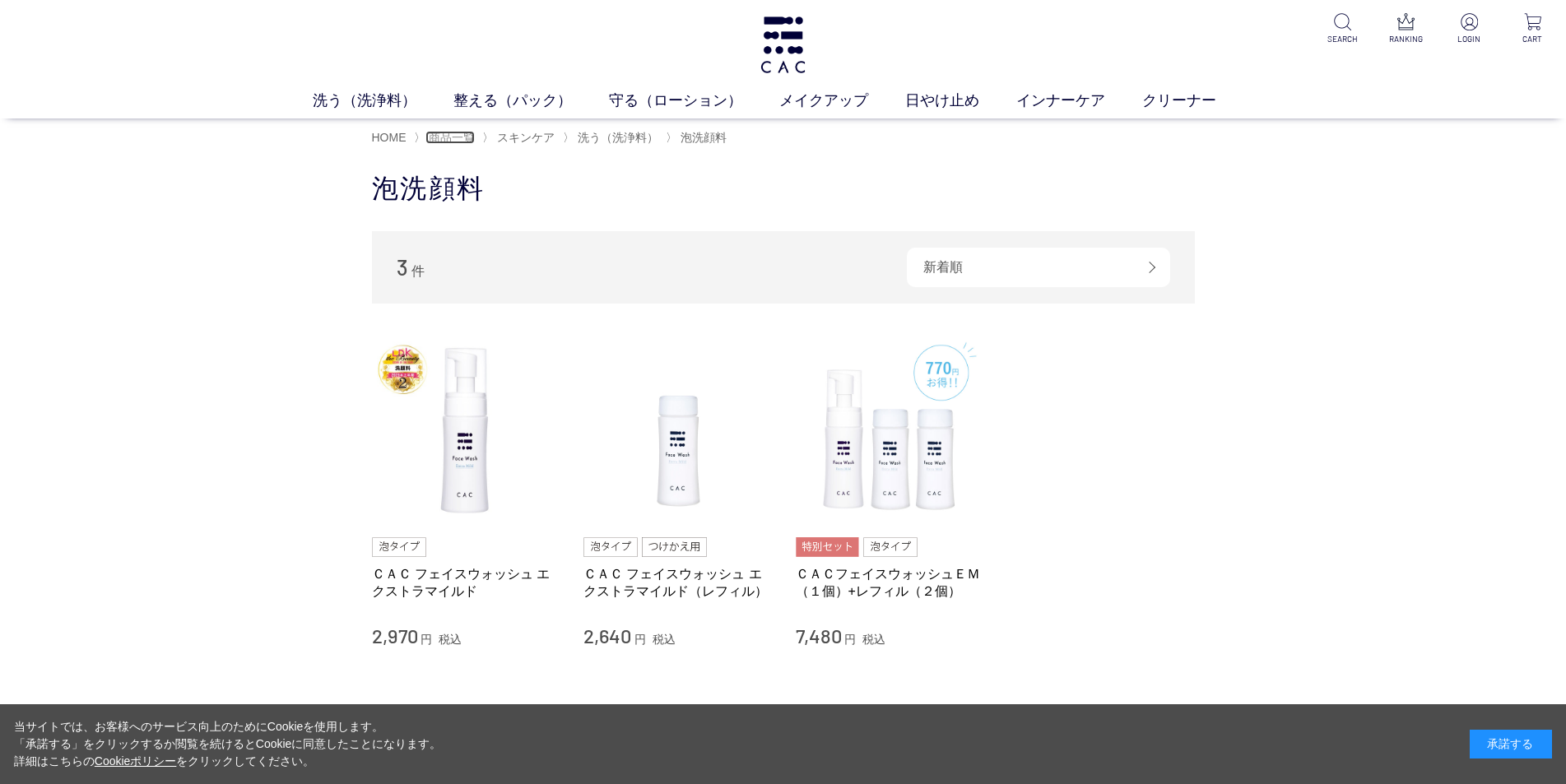 click on "商品一覧" at bounding box center (452, 137) 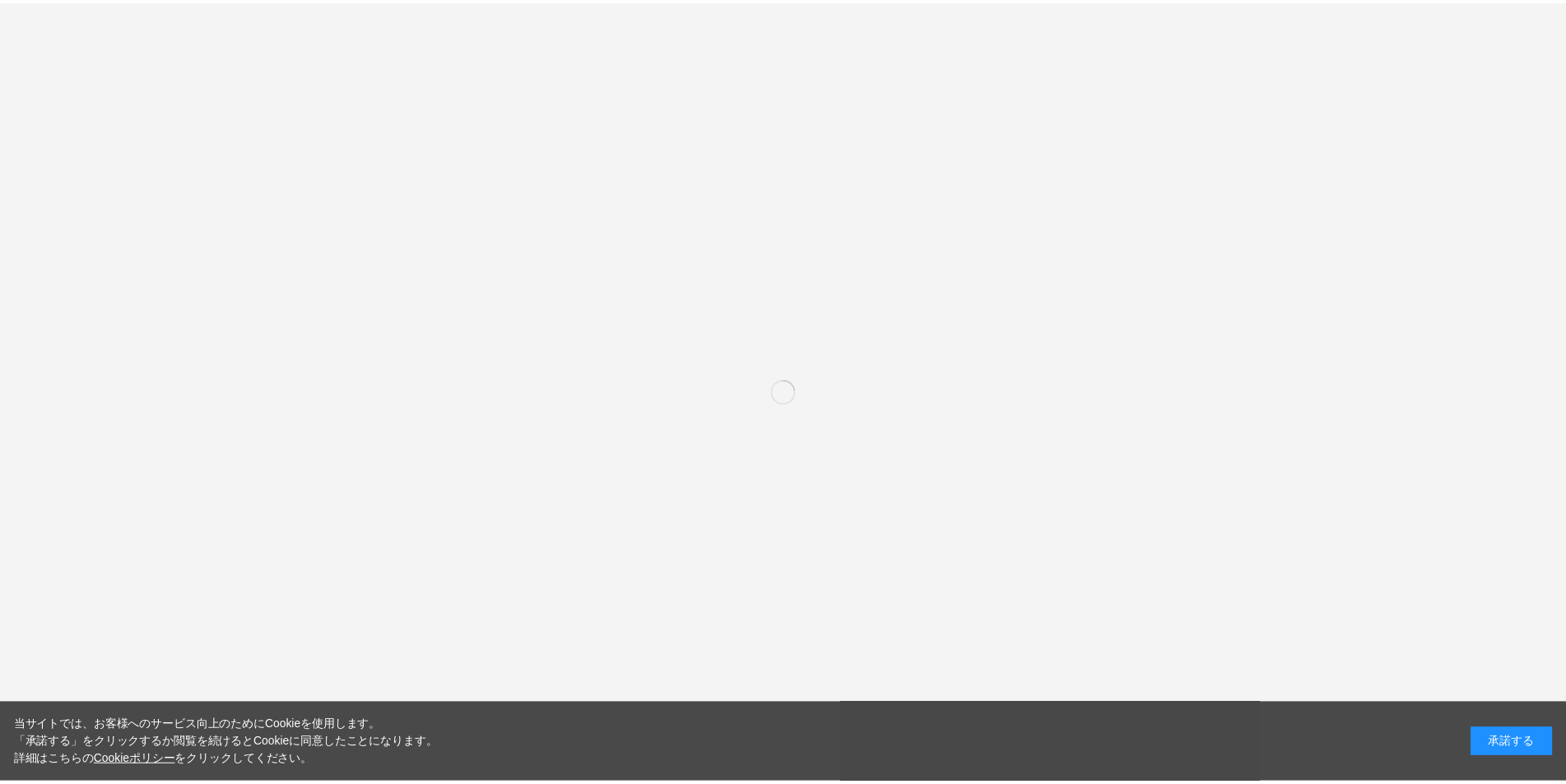scroll, scrollTop: 0, scrollLeft: 0, axis: both 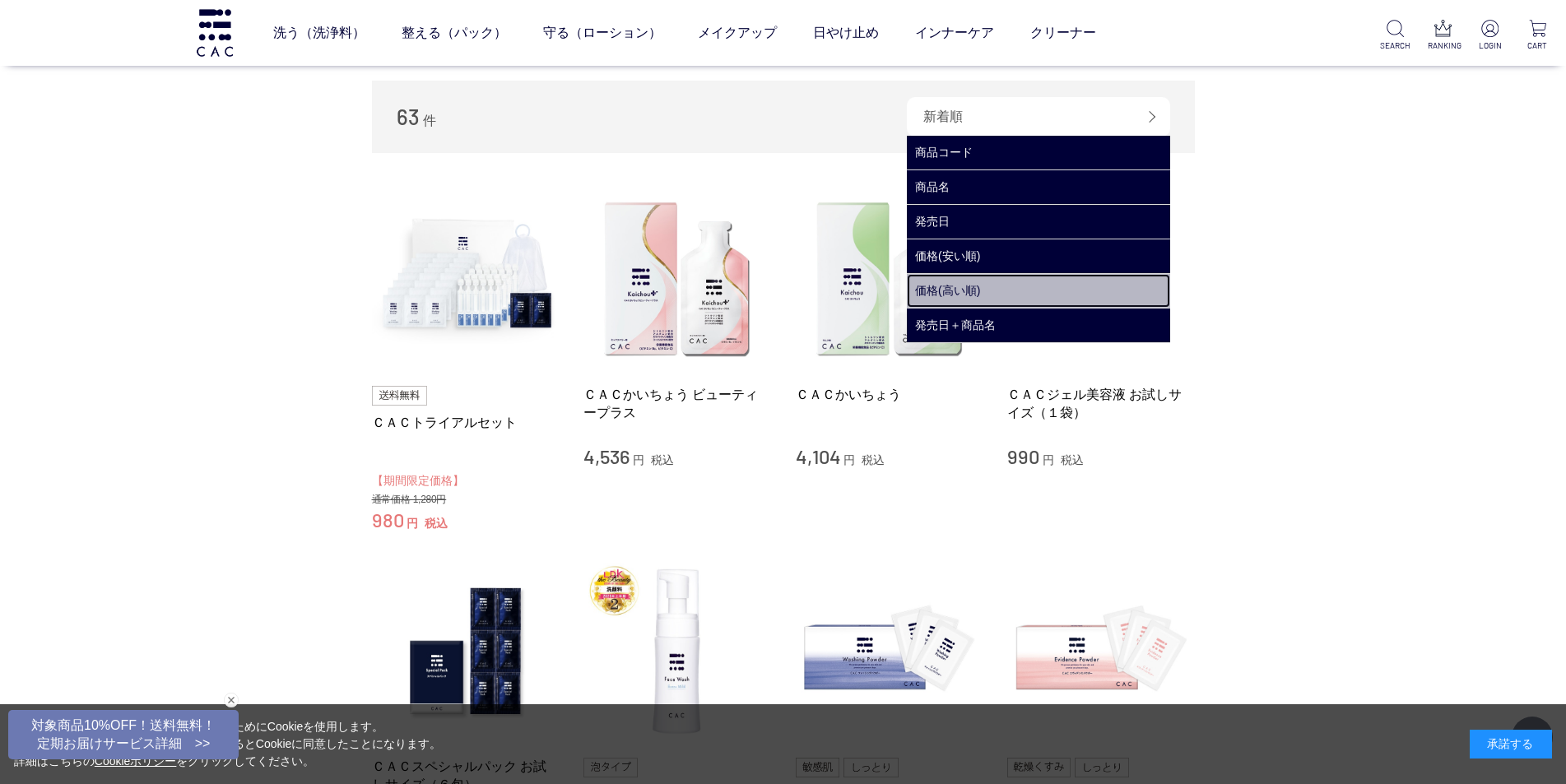 click on "価格(高い順)" at bounding box center (1039, 290) 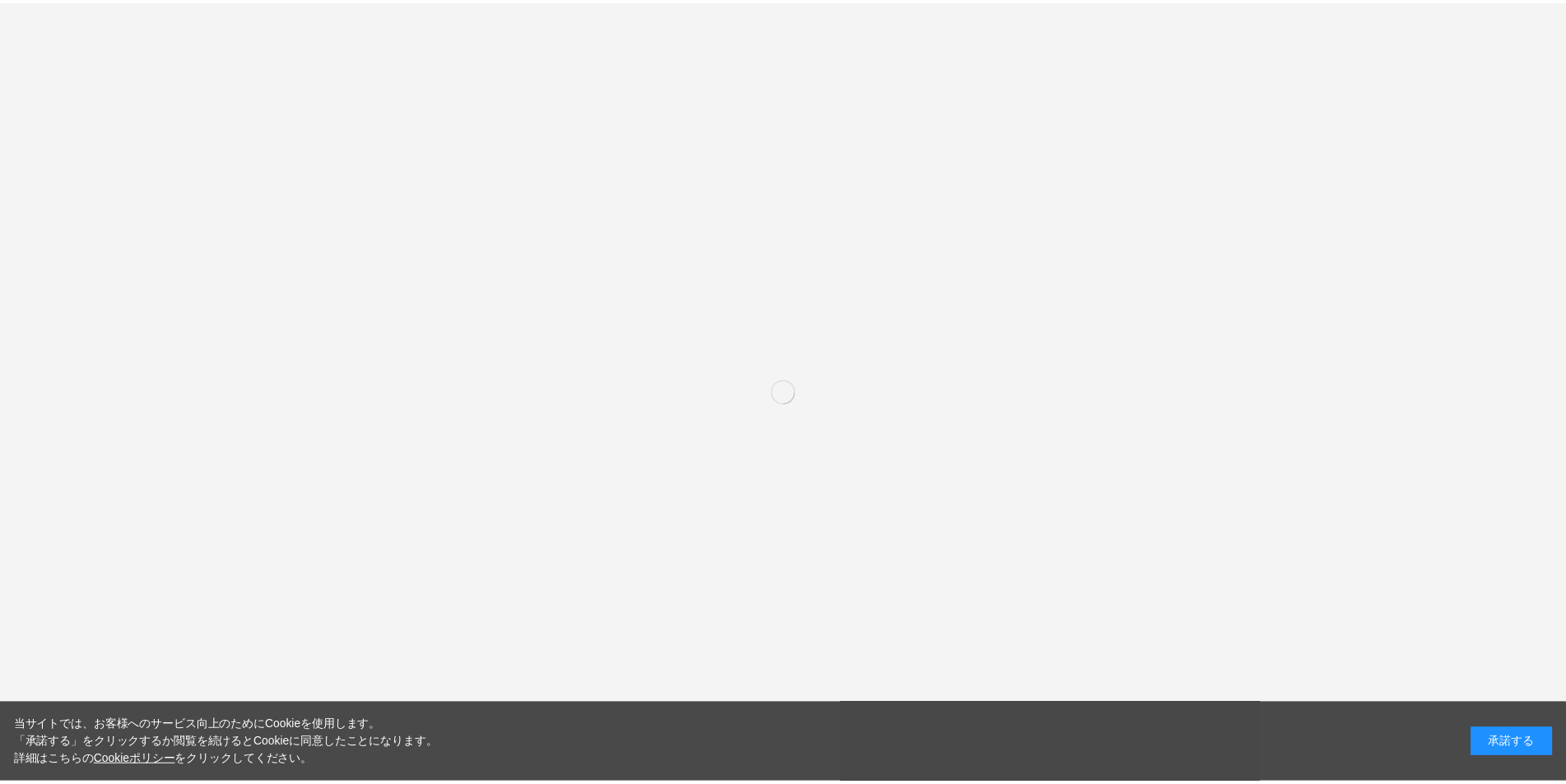 scroll, scrollTop: 0, scrollLeft: 0, axis: both 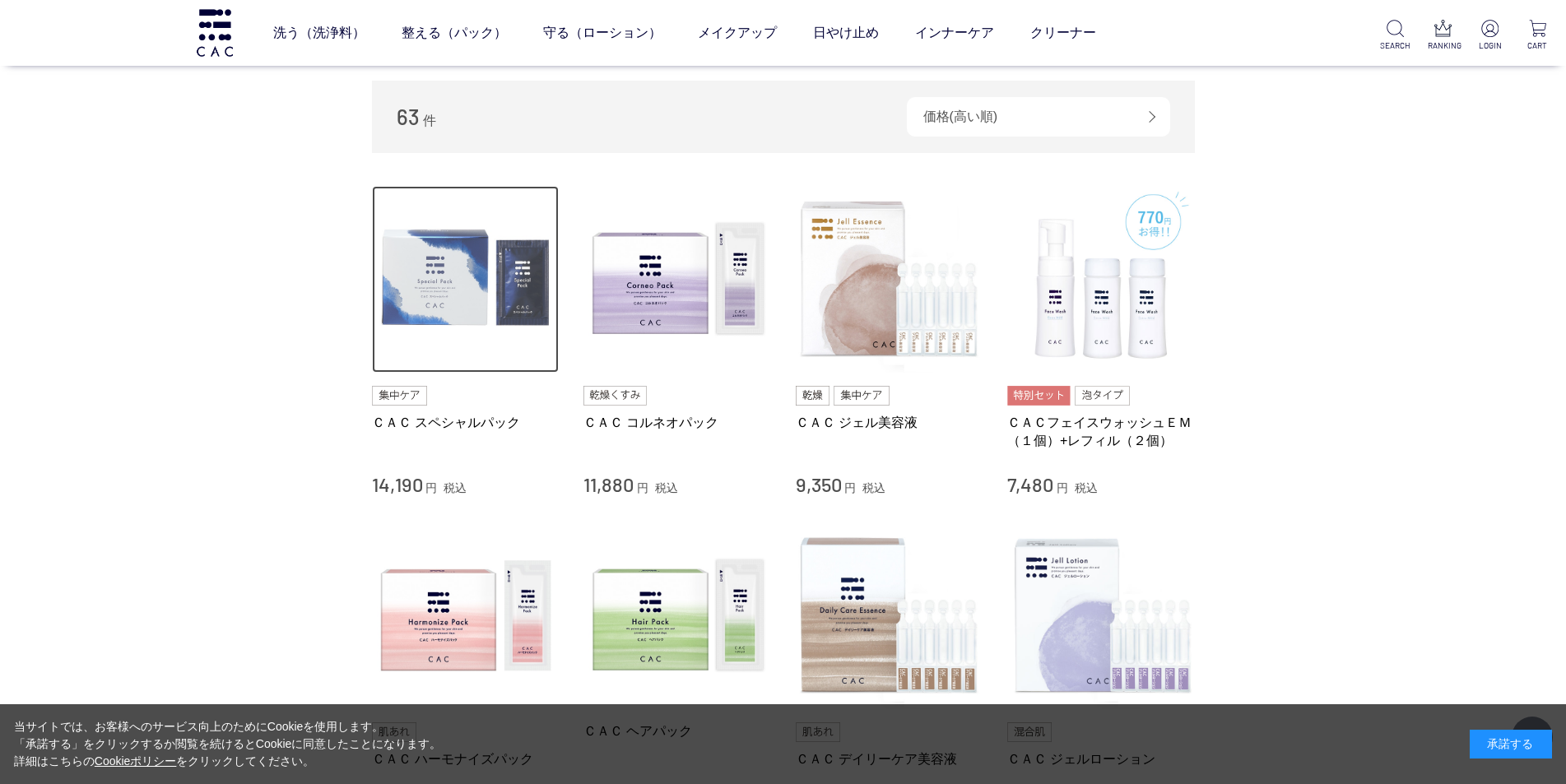 click at bounding box center [466, 280] 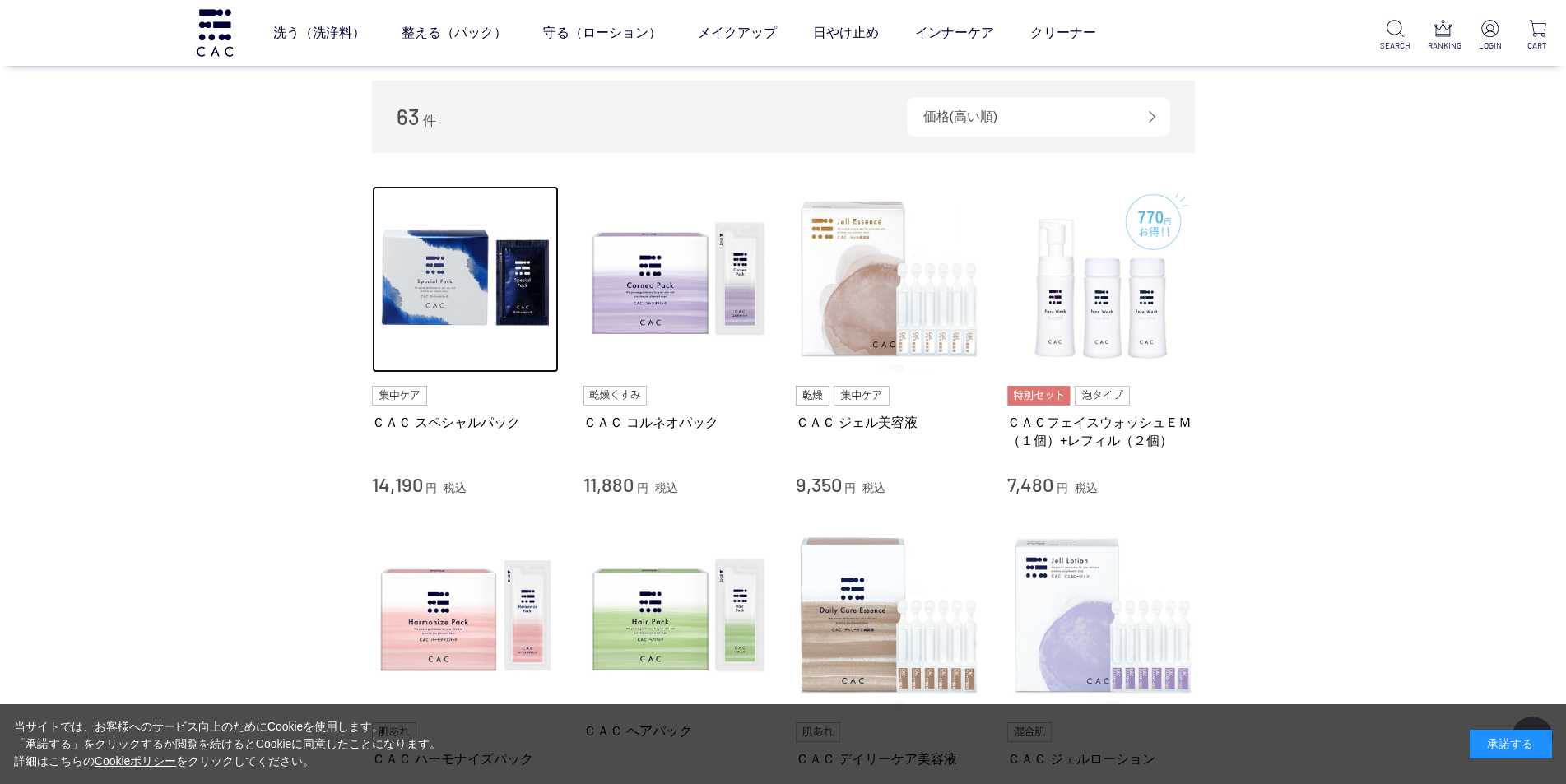 scroll, scrollTop: 272, scrollLeft: 0, axis: vertical 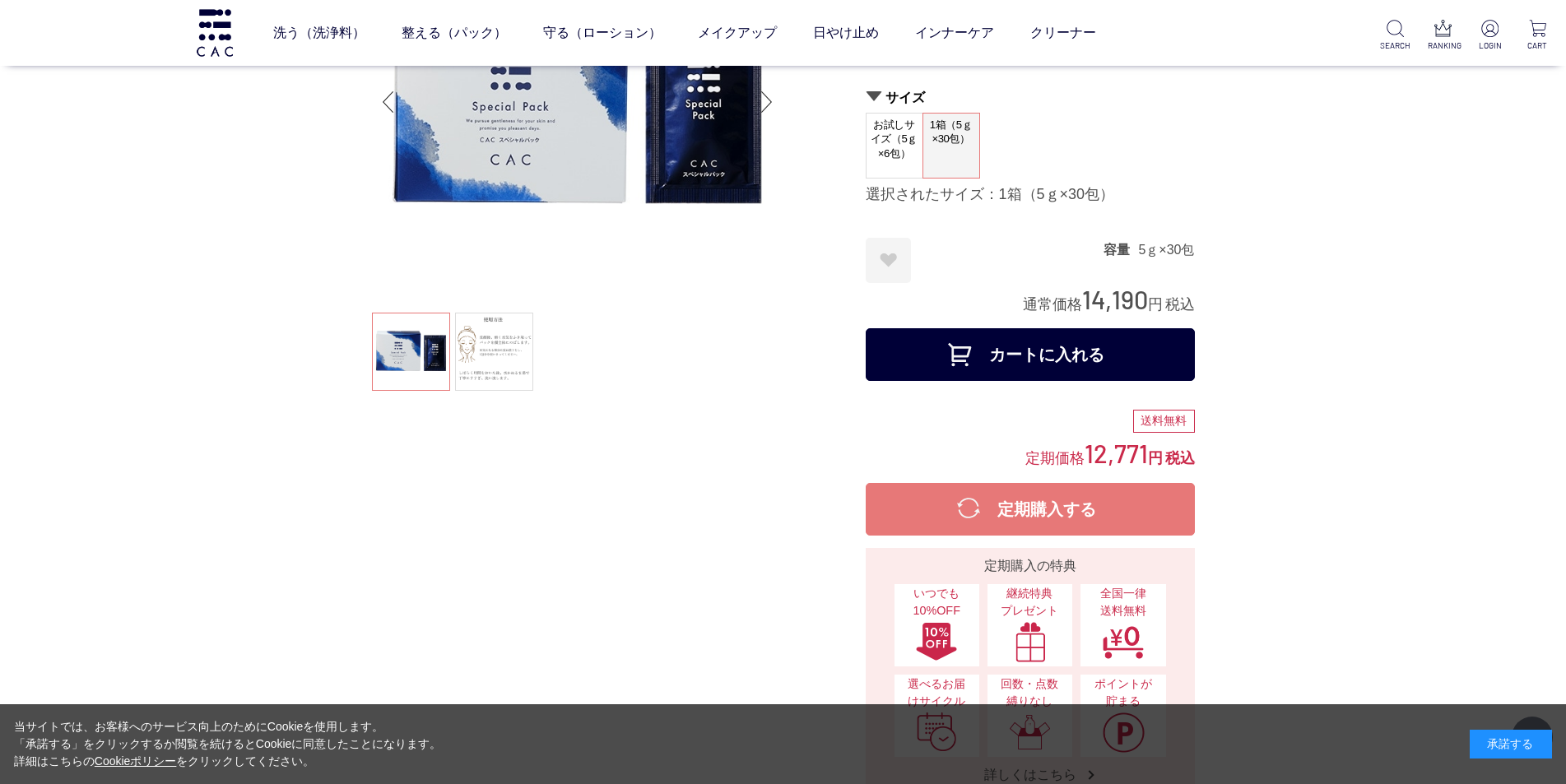 click on "カートに入れる" at bounding box center (1030, 355) 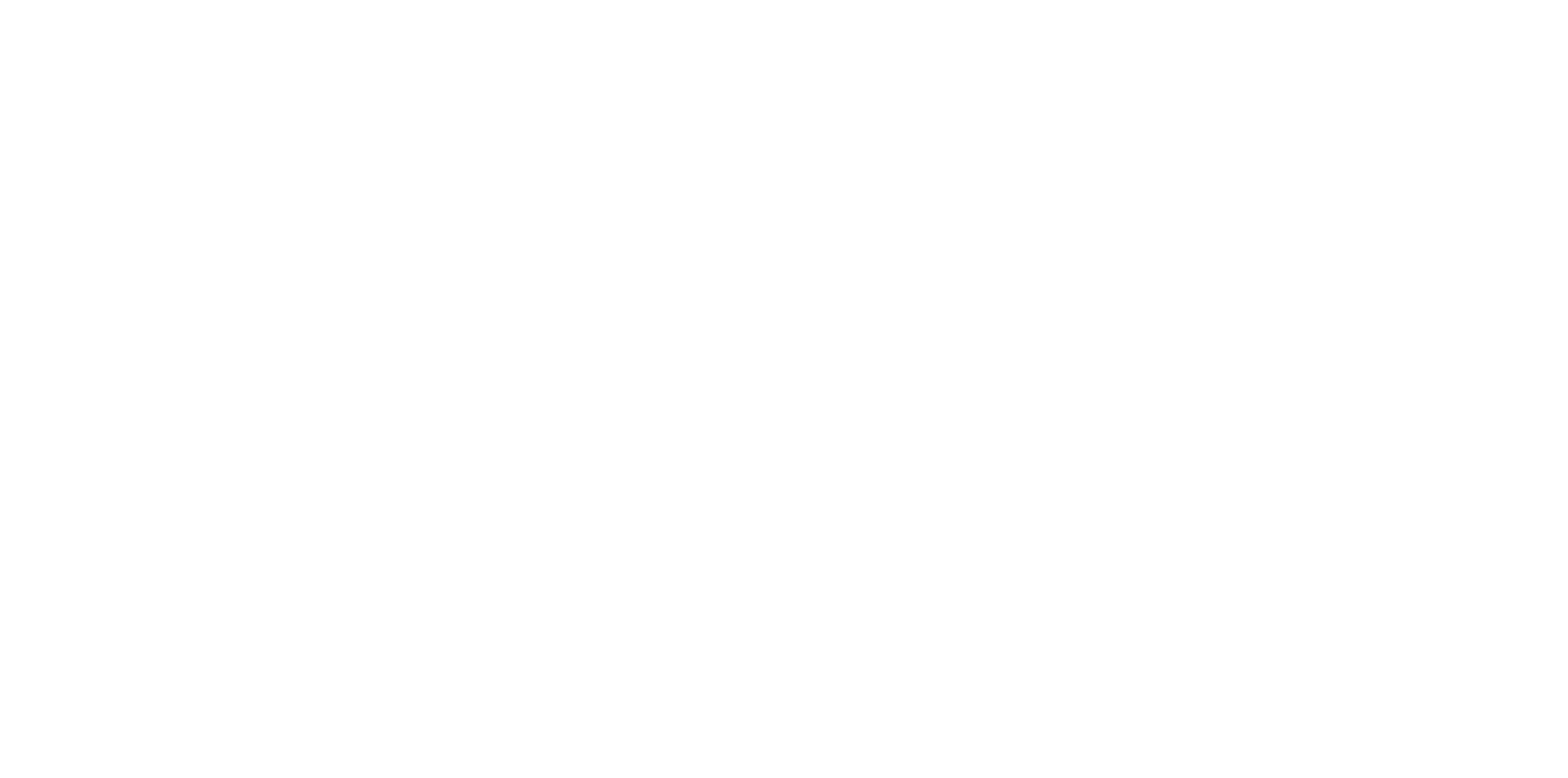 scroll, scrollTop: 0, scrollLeft: 0, axis: both 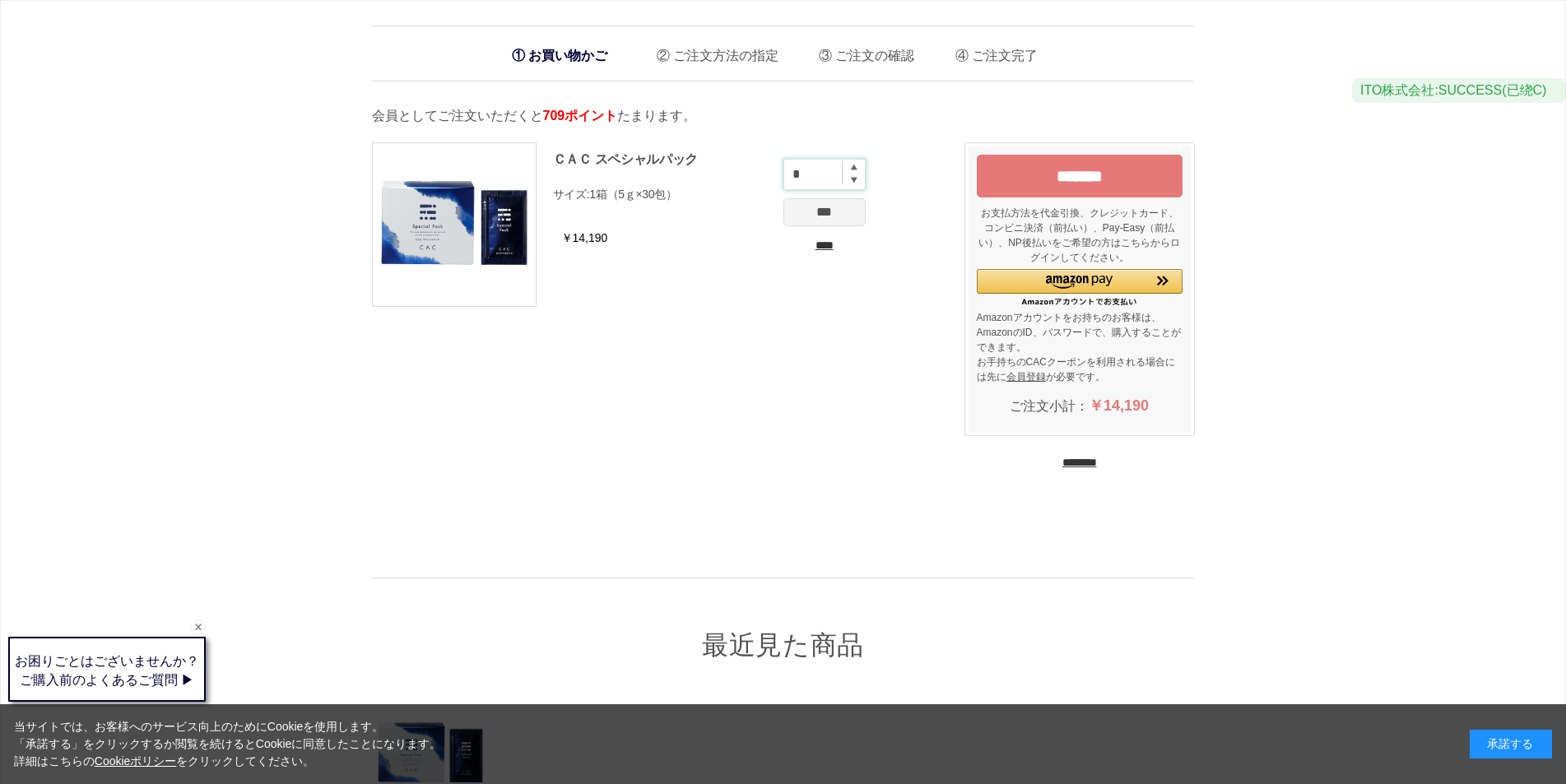 click on "*" at bounding box center [825, 174] 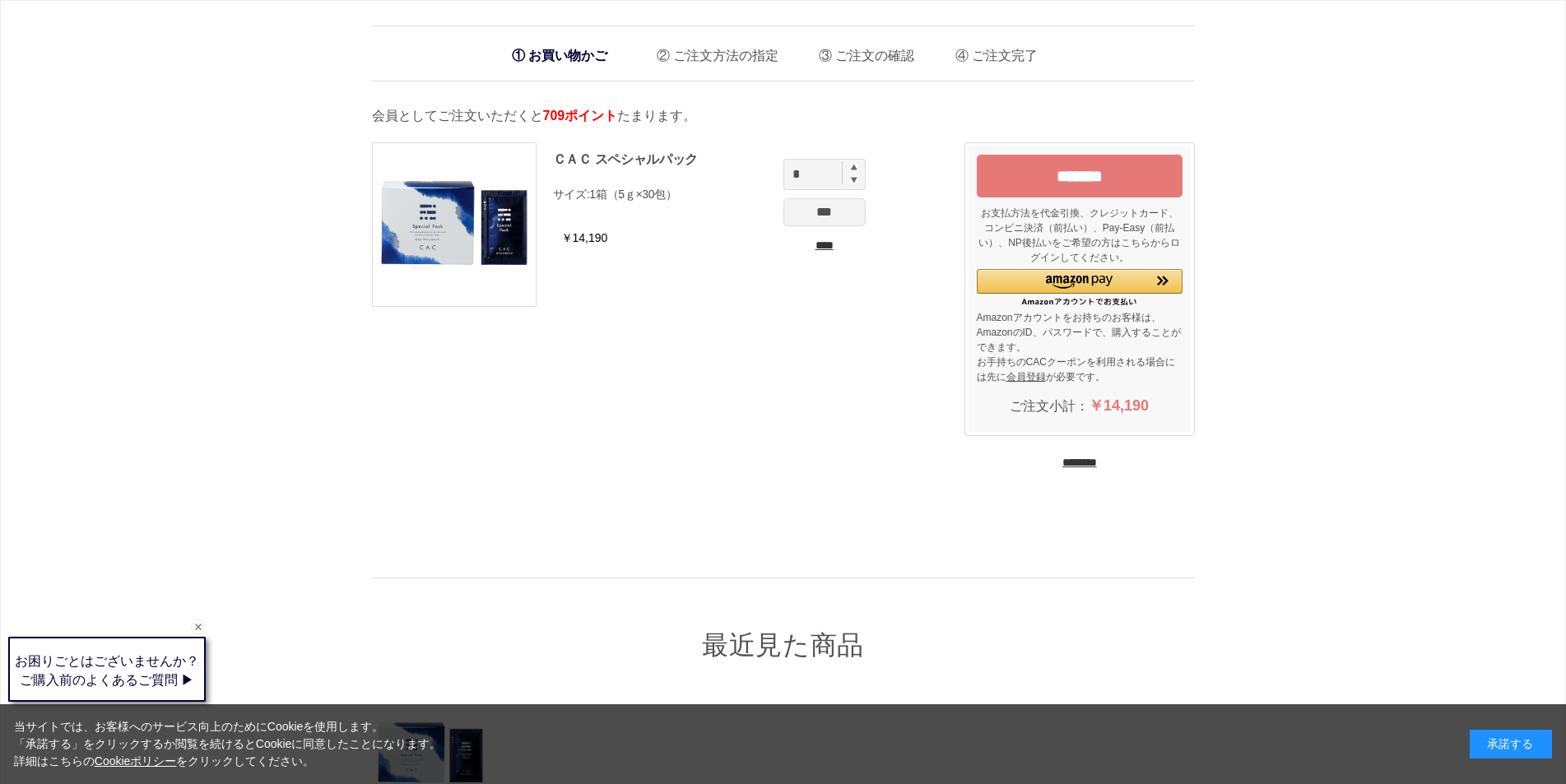 click at bounding box center (854, 167) 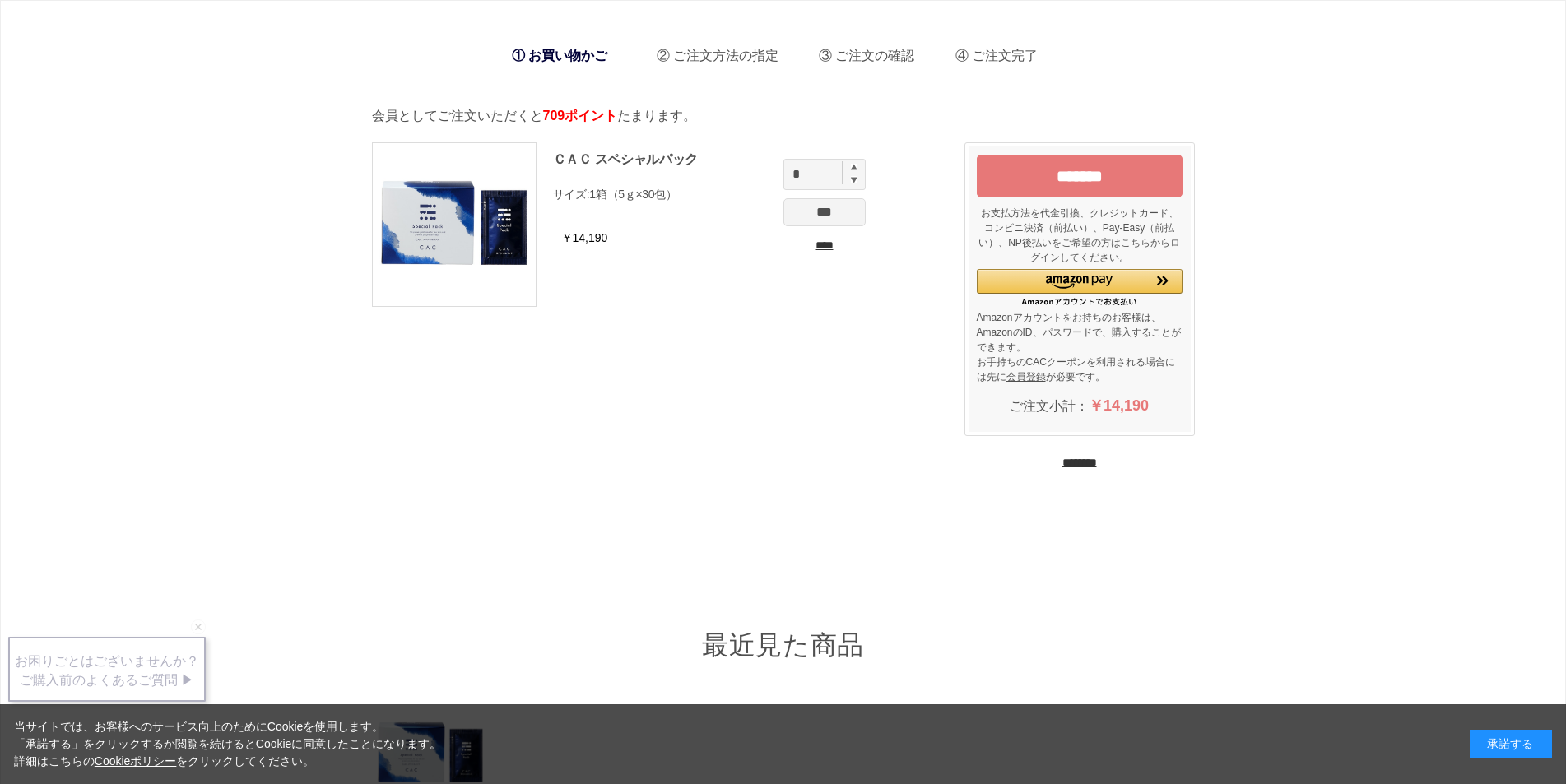 click at bounding box center (854, 167) 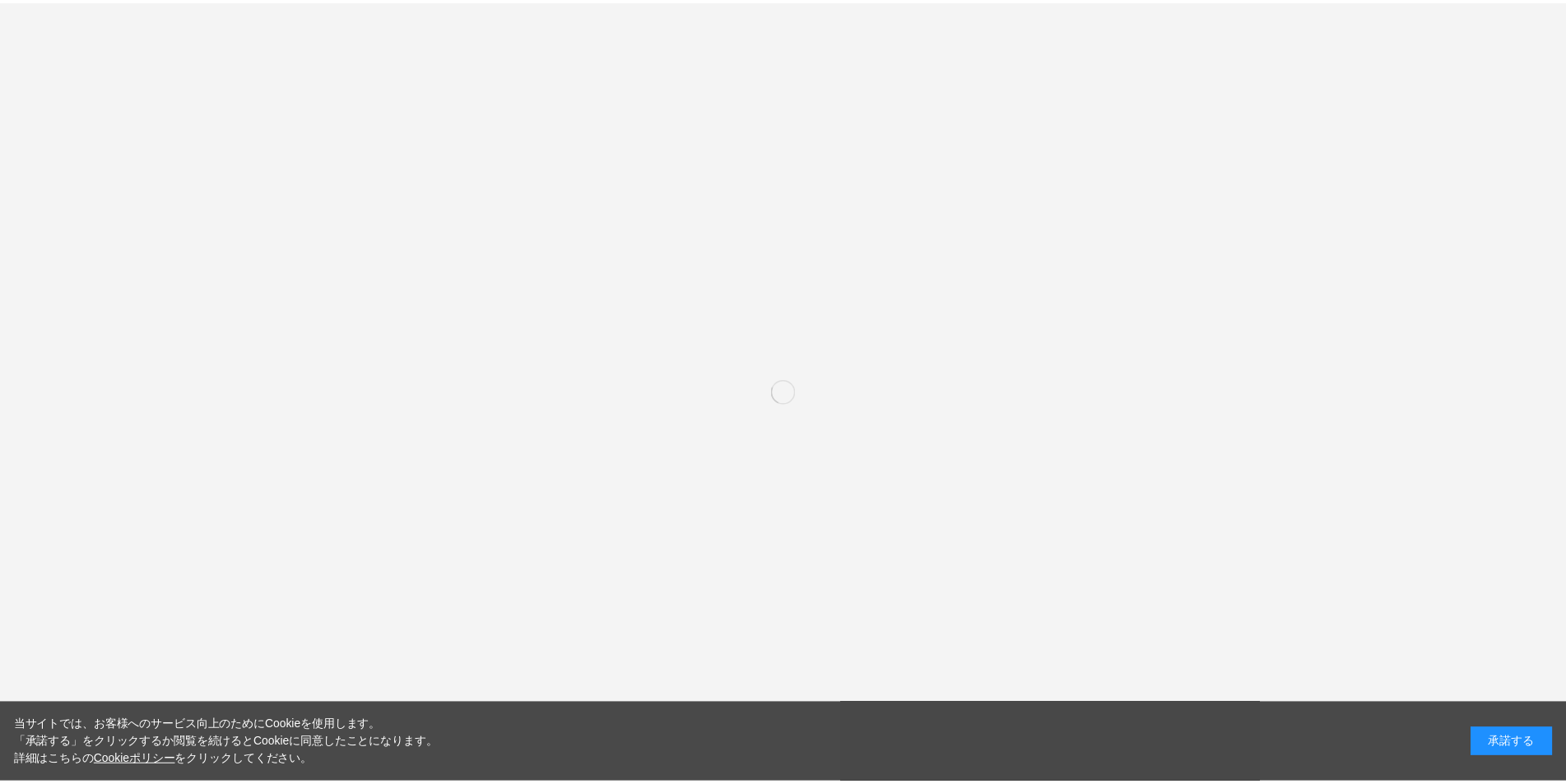 scroll, scrollTop: 0, scrollLeft: 0, axis: both 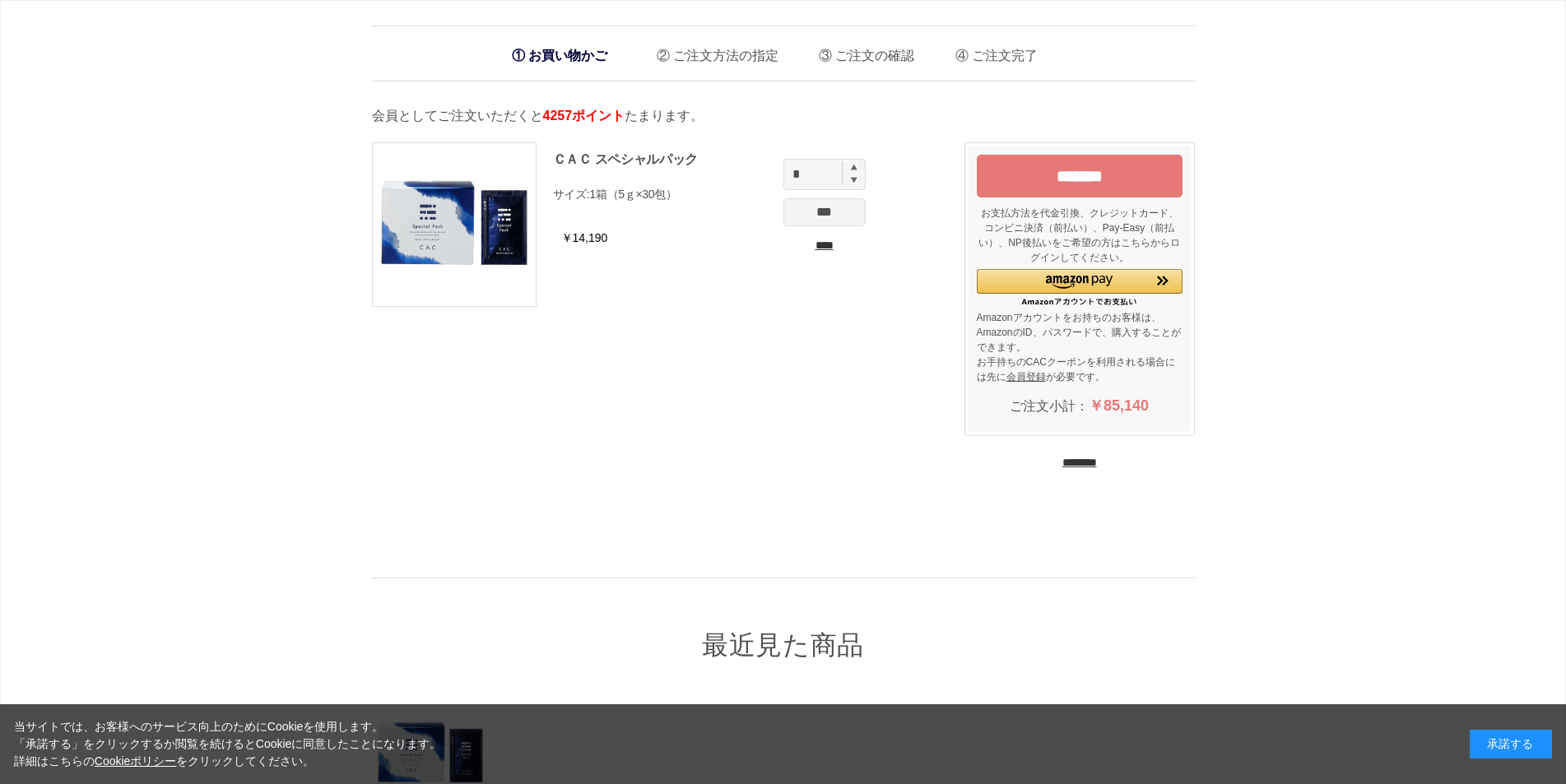 click on "*******" at bounding box center (1080, 176) 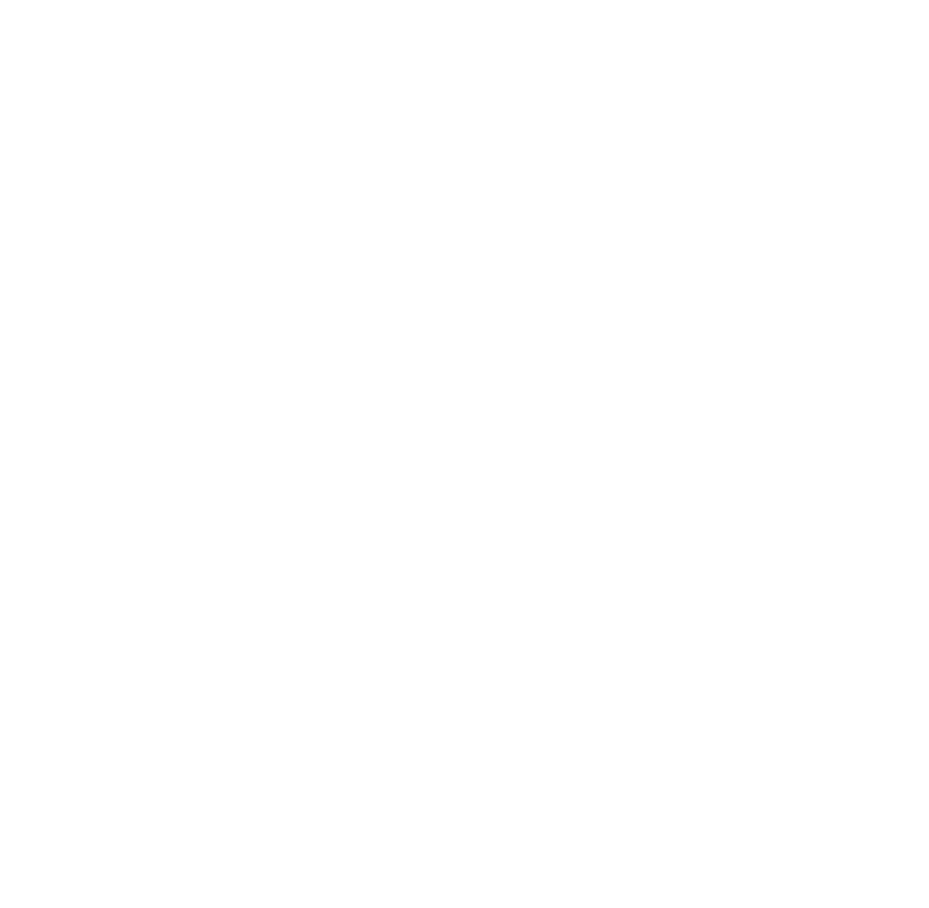 scroll, scrollTop: 0, scrollLeft: 0, axis: both 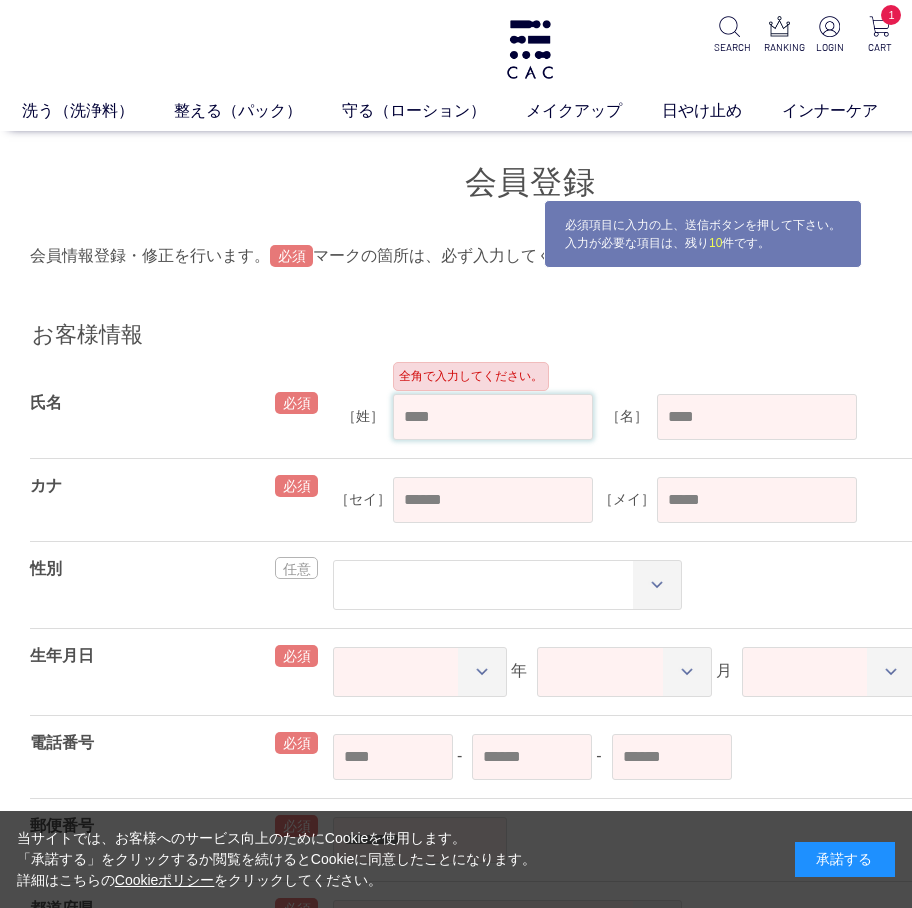 click at bounding box center (493, 417) 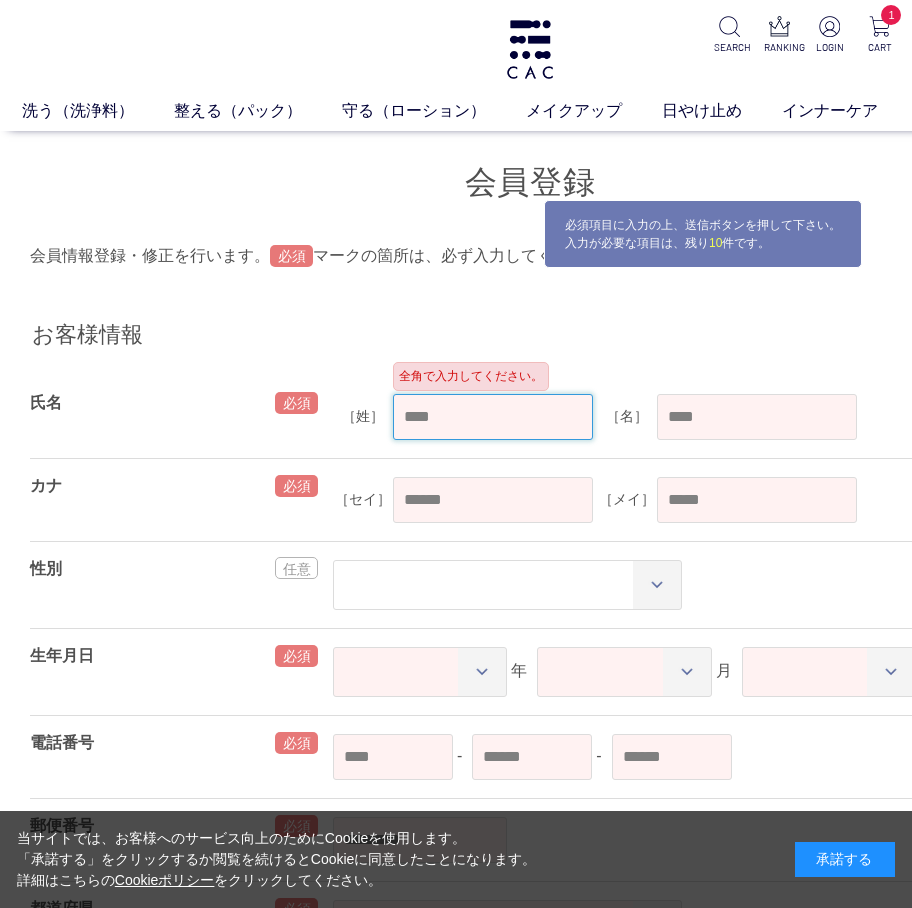 paste on "***" 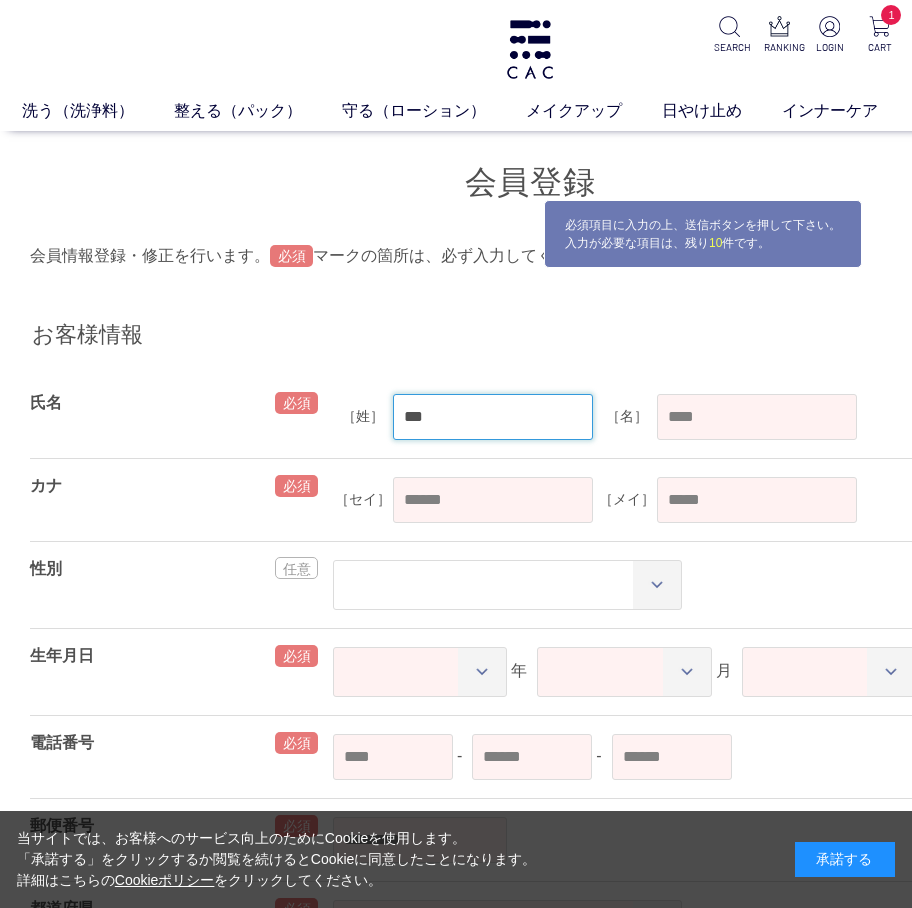 type on "***" 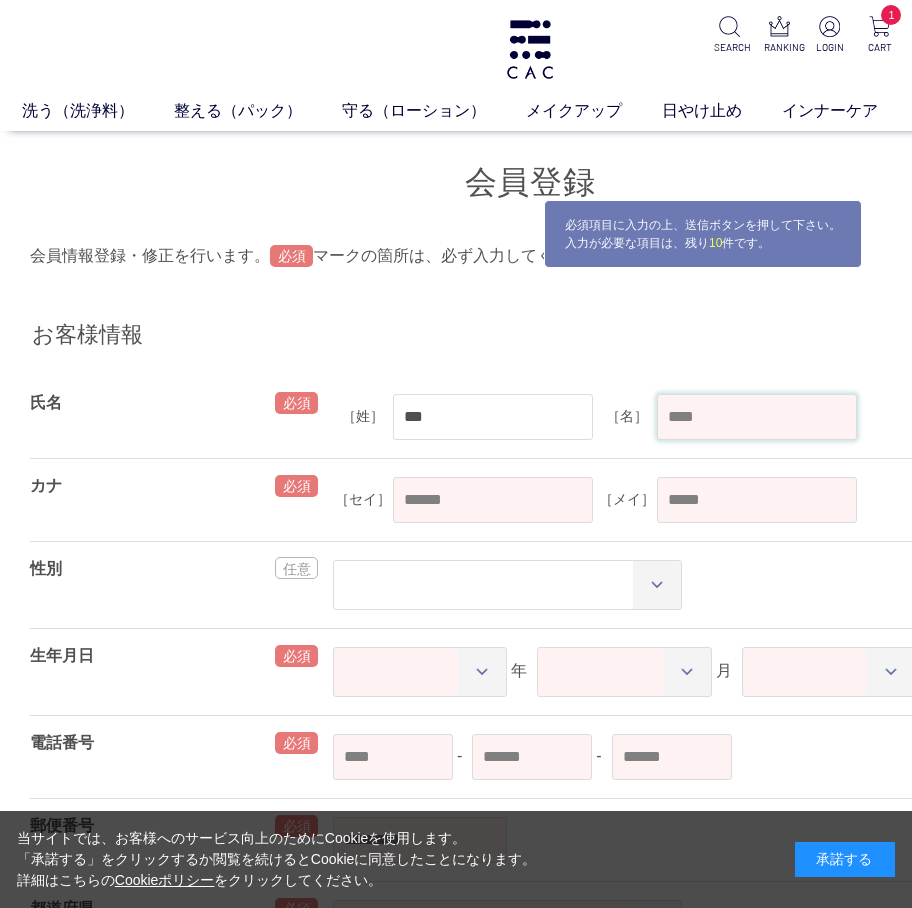 click at bounding box center [757, 417] 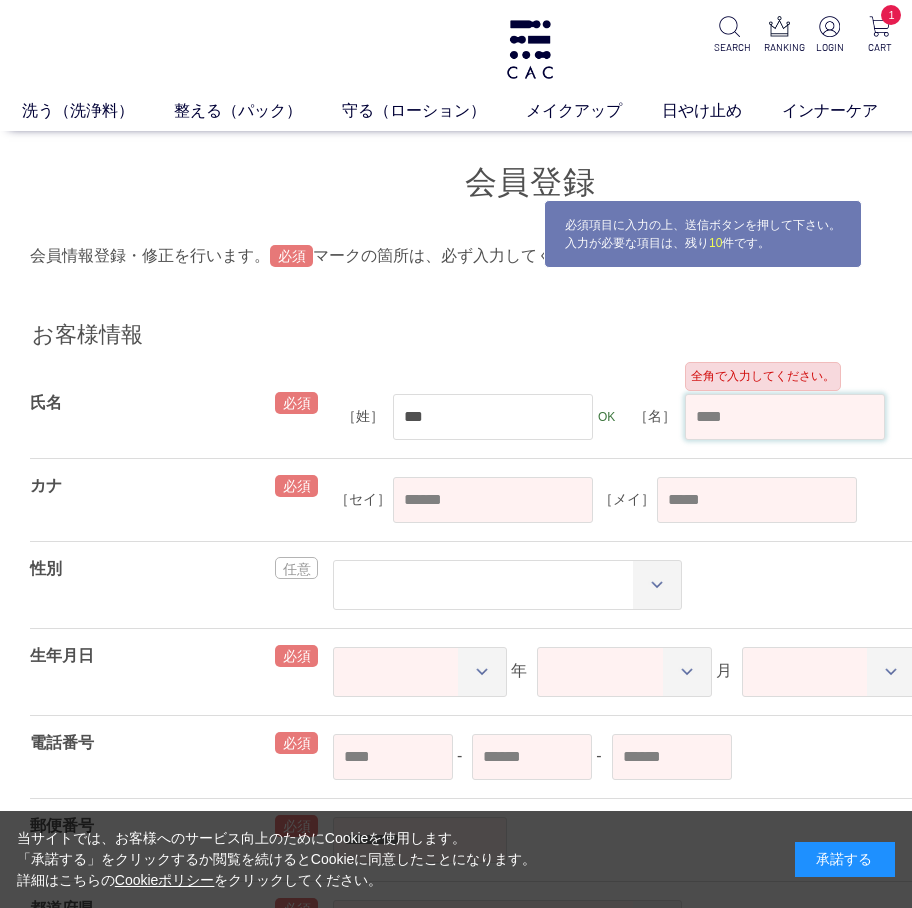 click at bounding box center (785, 417) 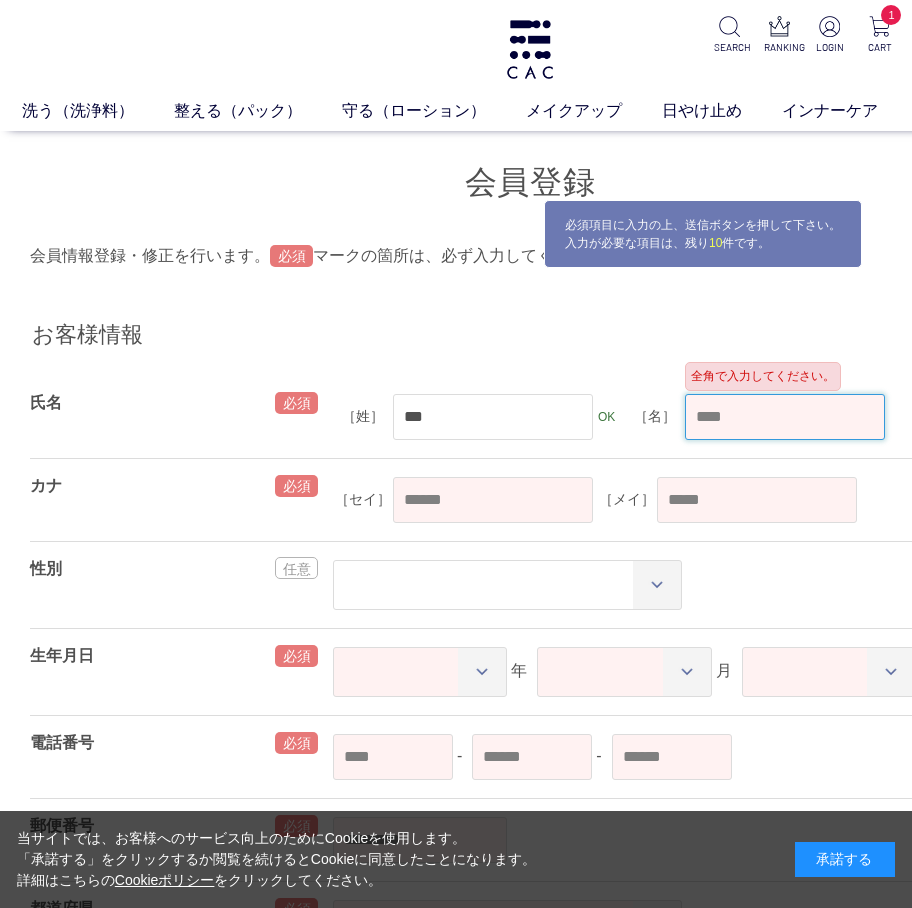 paste on "*" 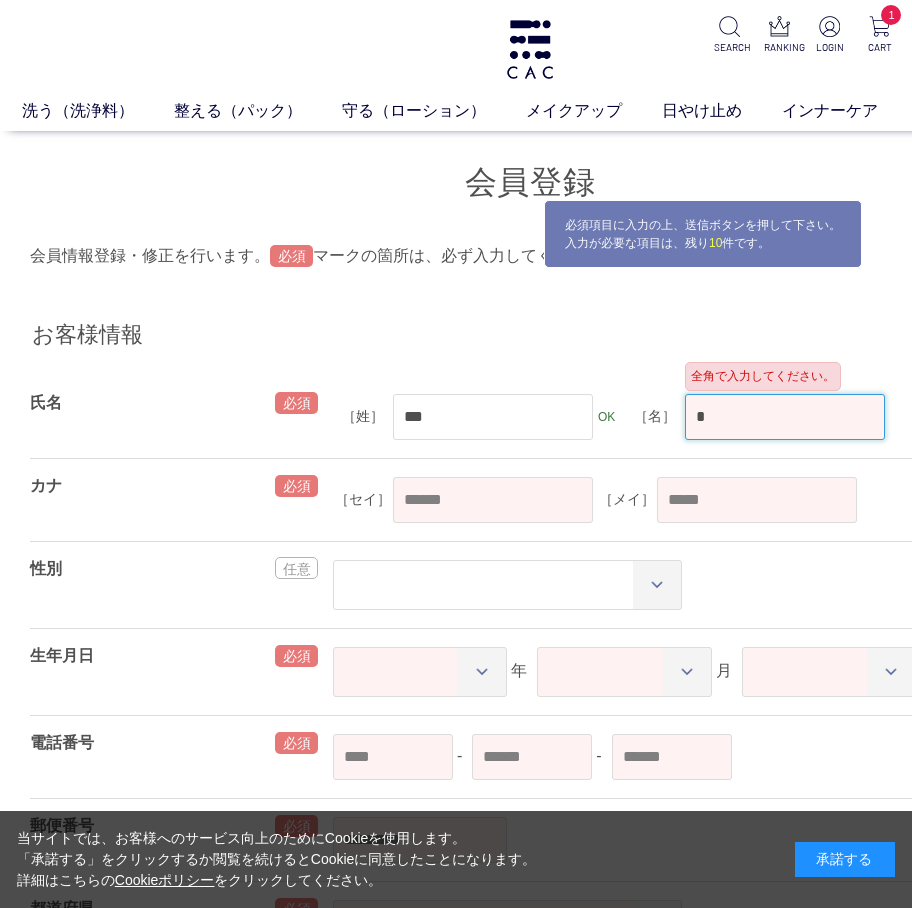 type on "*" 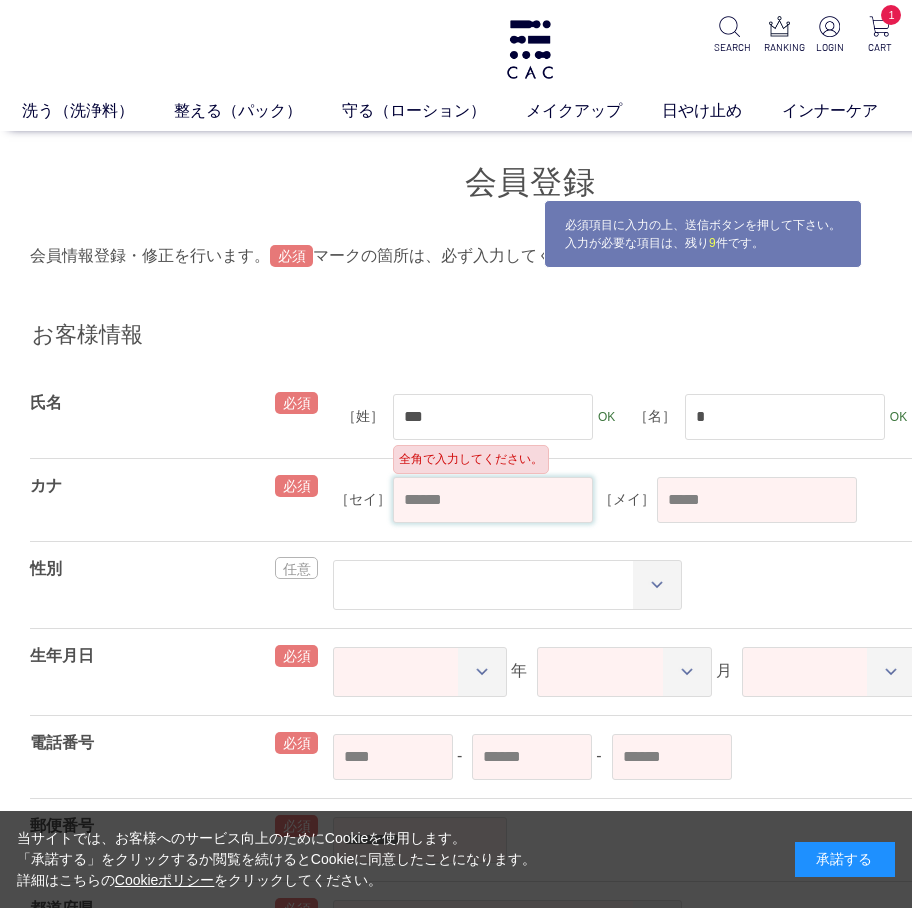 click at bounding box center [493, 500] 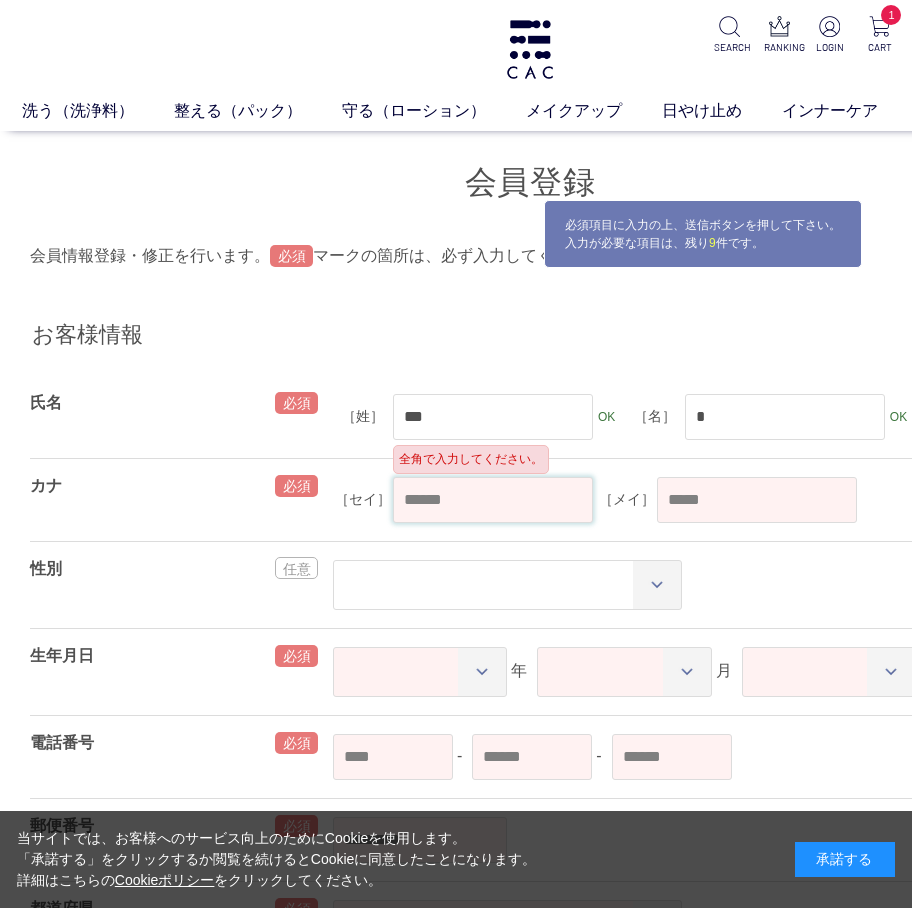 click at bounding box center (493, 500) 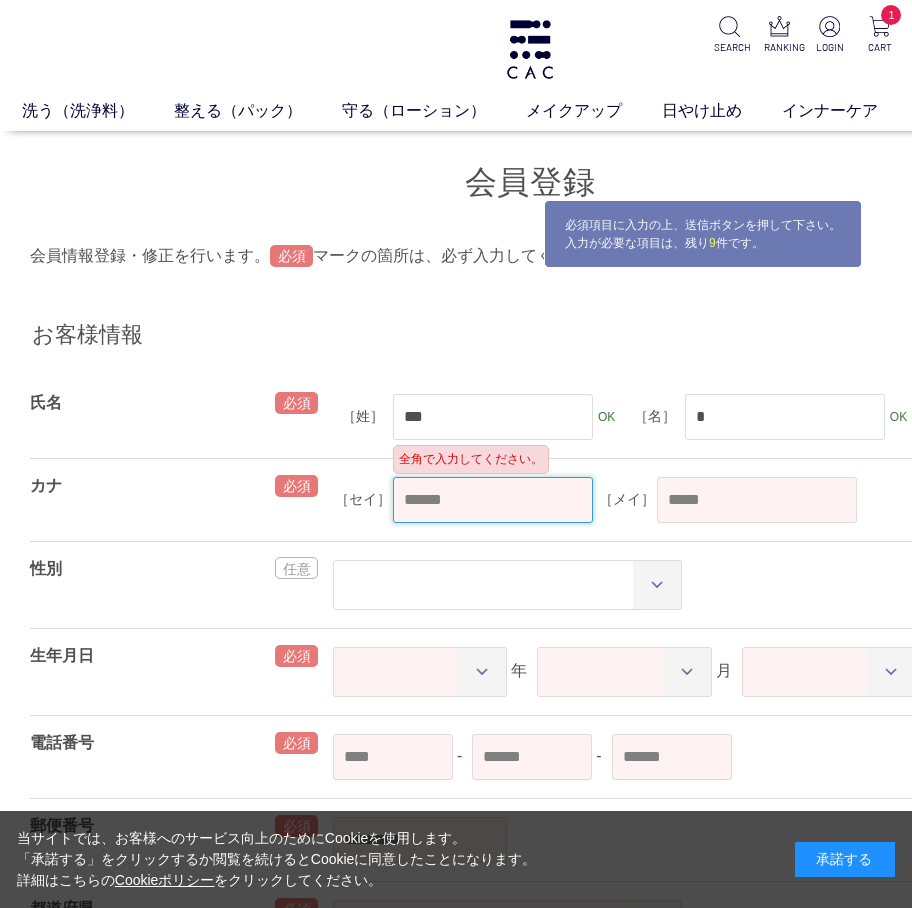paste on "***" 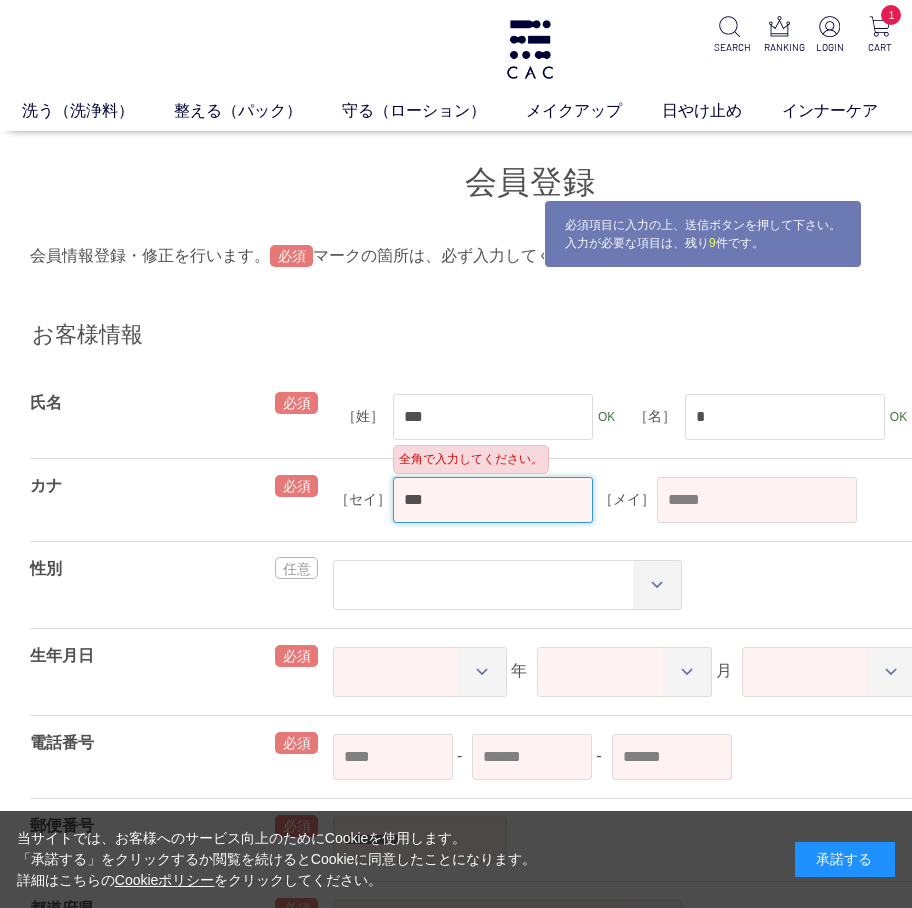 type on "***" 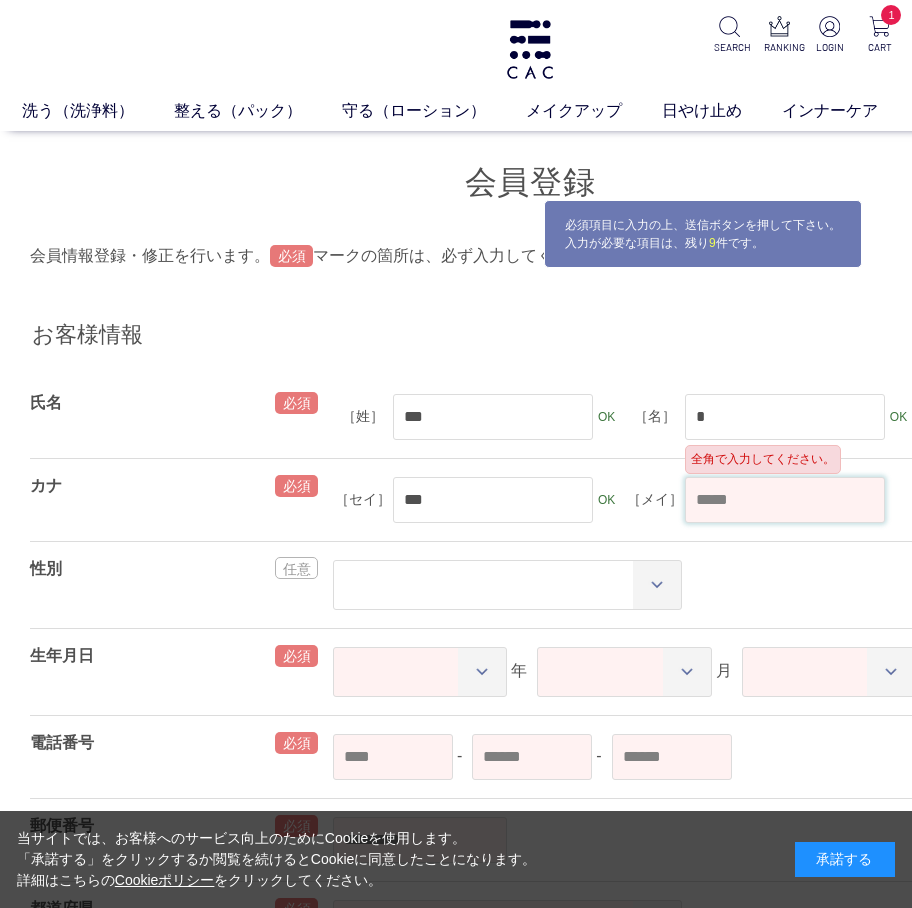 click at bounding box center (785, 500) 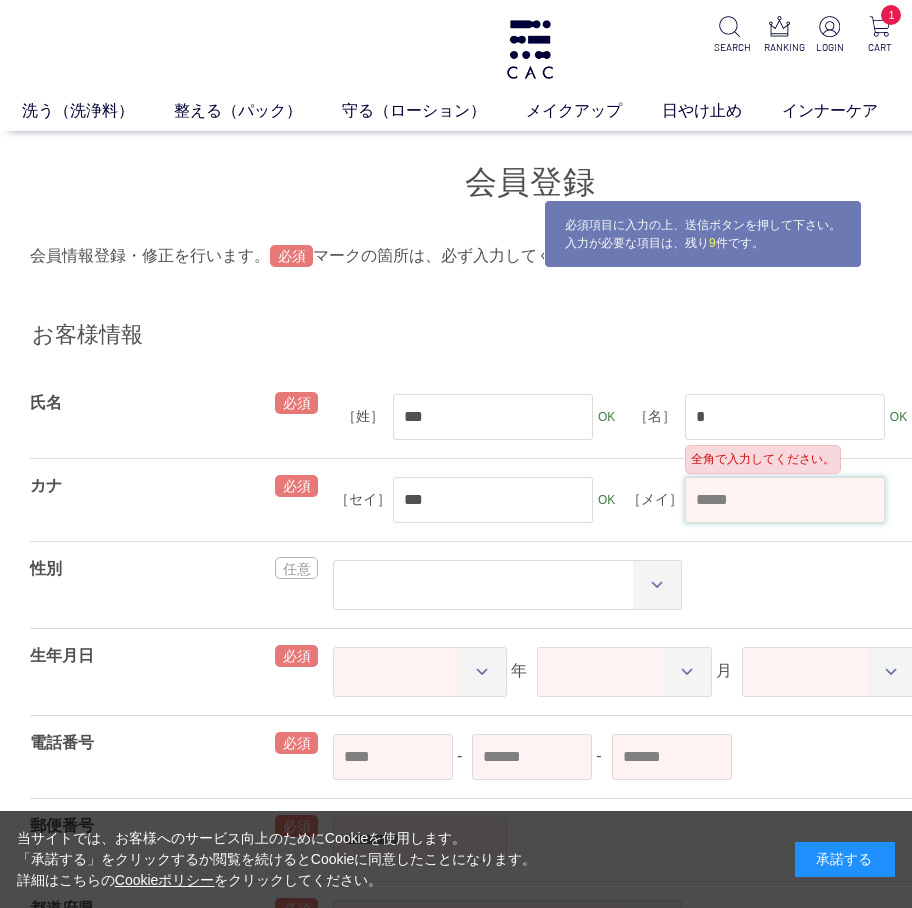 click at bounding box center (785, 500) 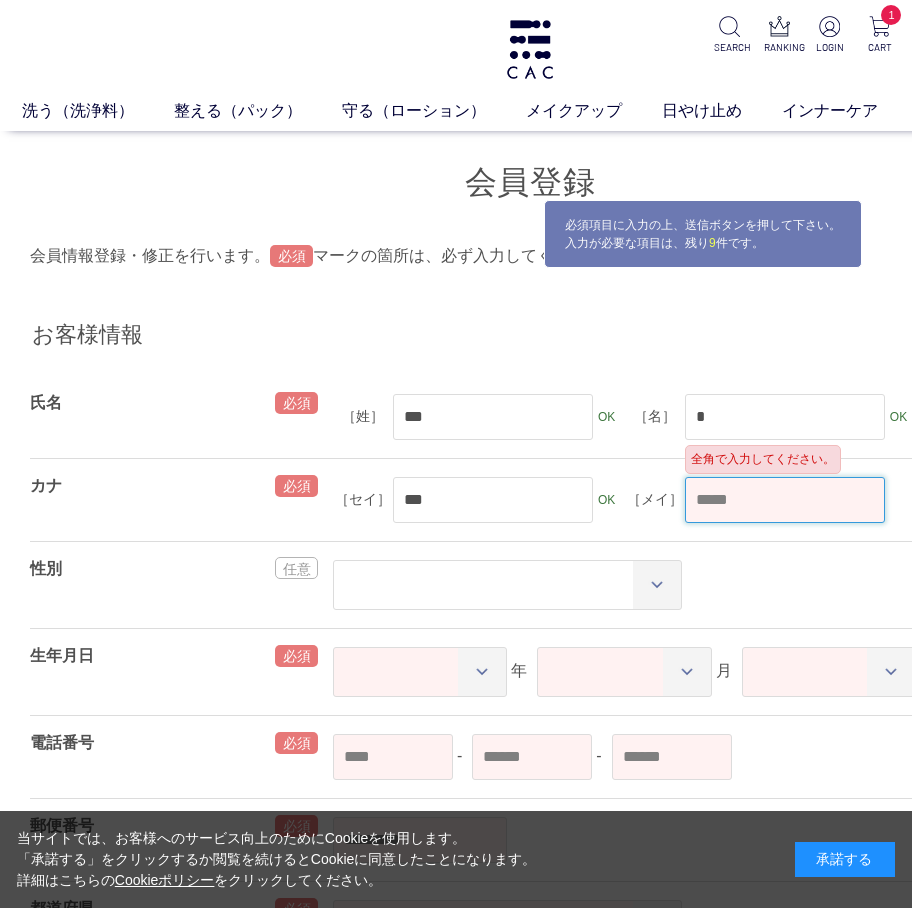 paste on "***" 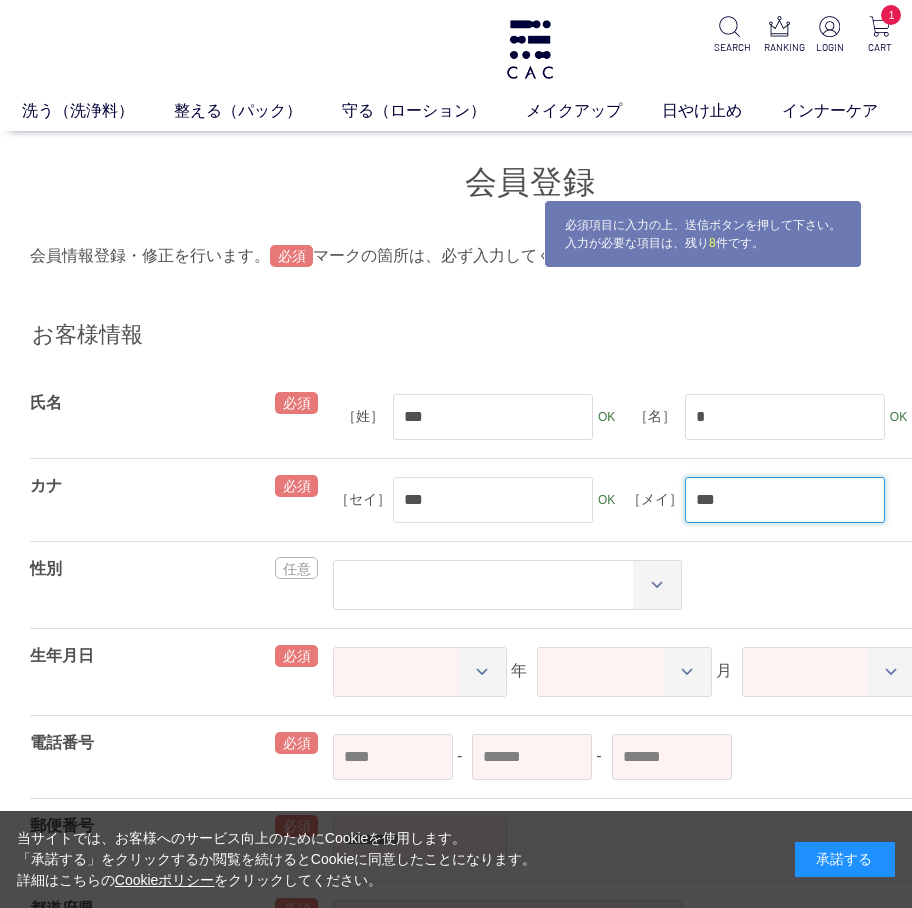 type on "***" 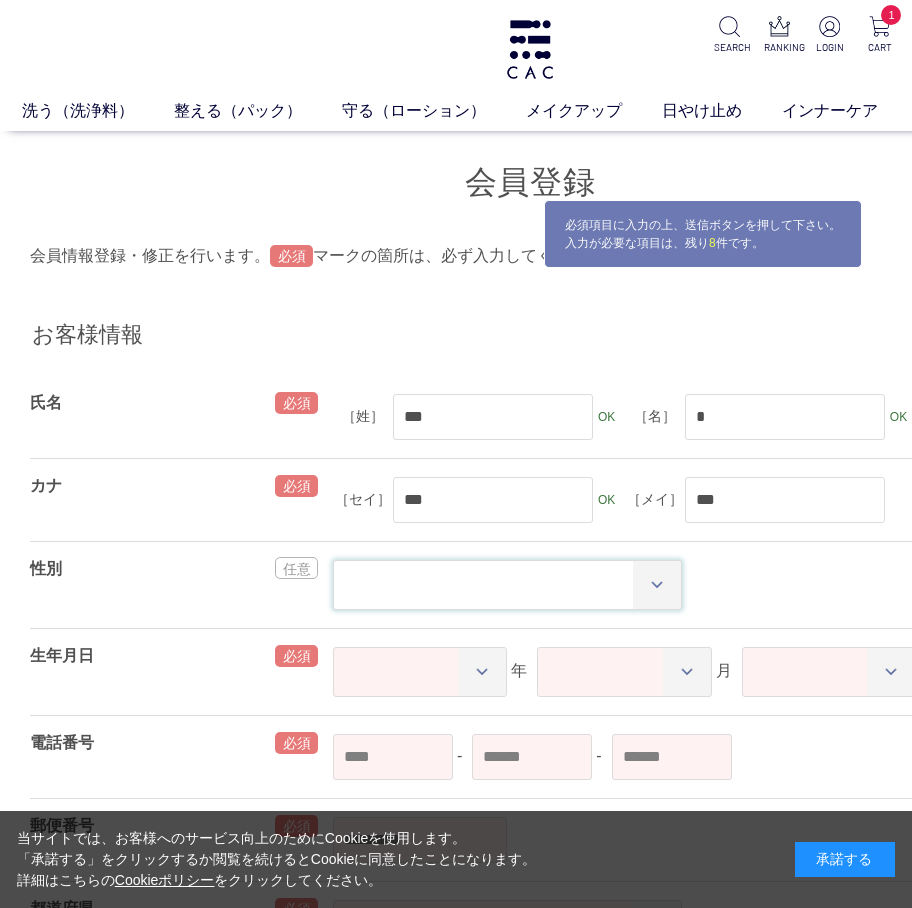 click on "** ** *****" at bounding box center (507, 585) 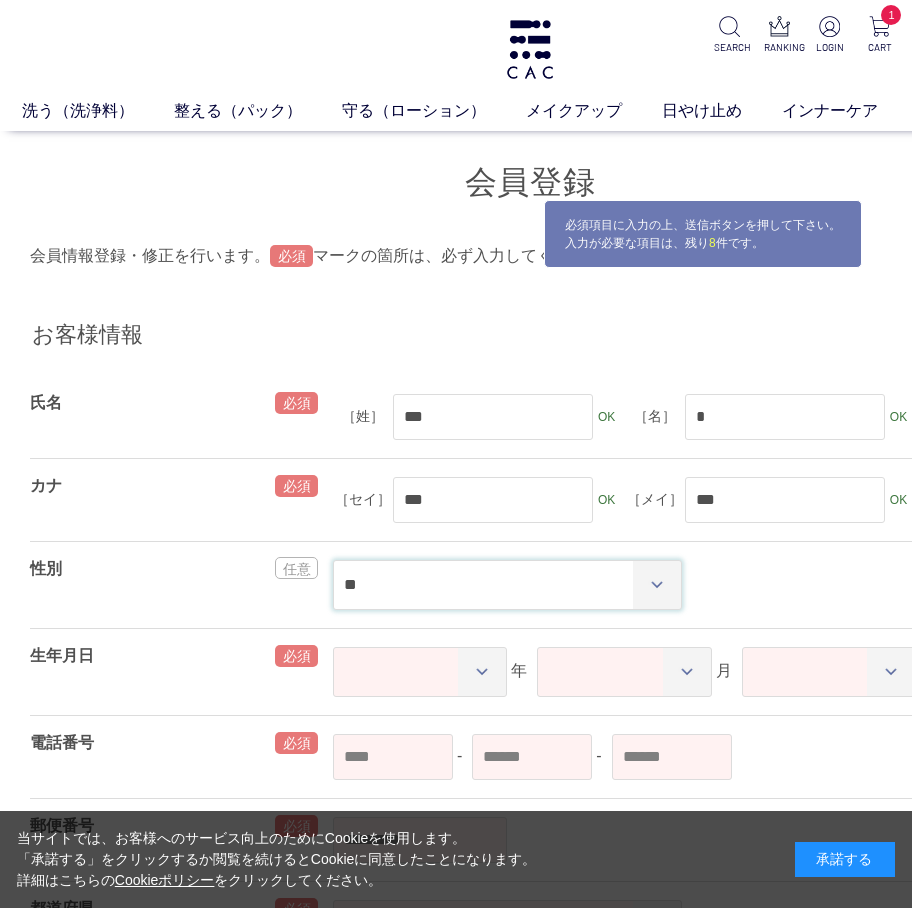 click on "** ** *****" at bounding box center (507, 585) 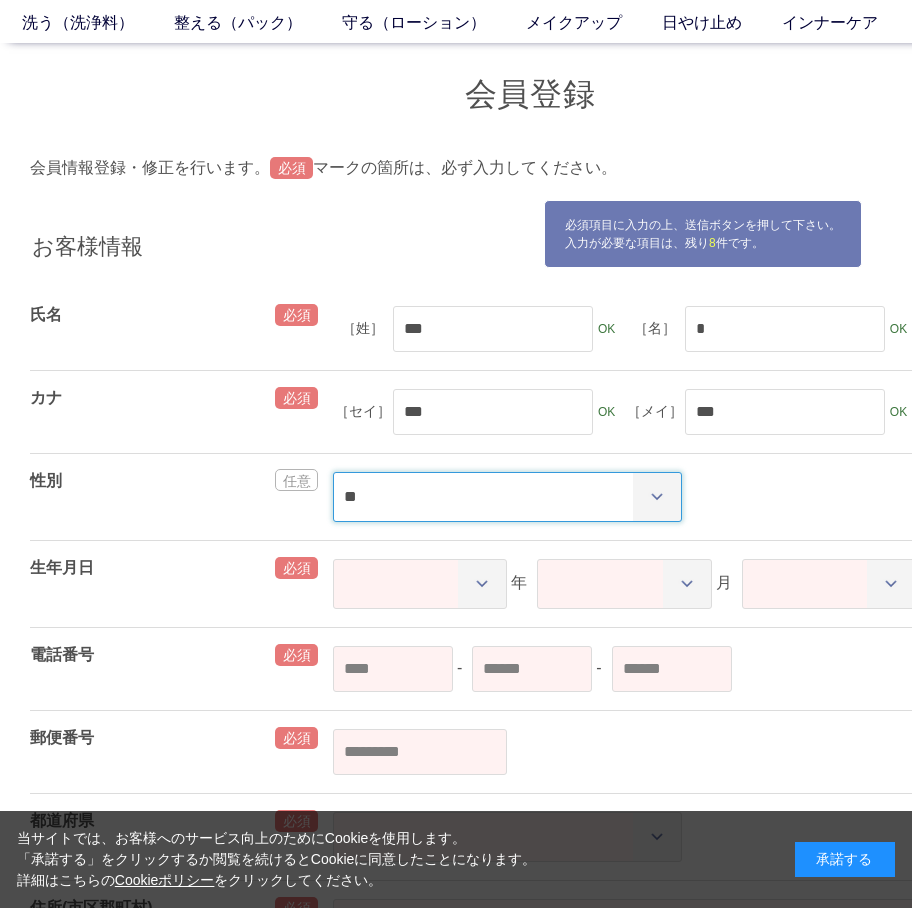 scroll, scrollTop: 200, scrollLeft: 0, axis: vertical 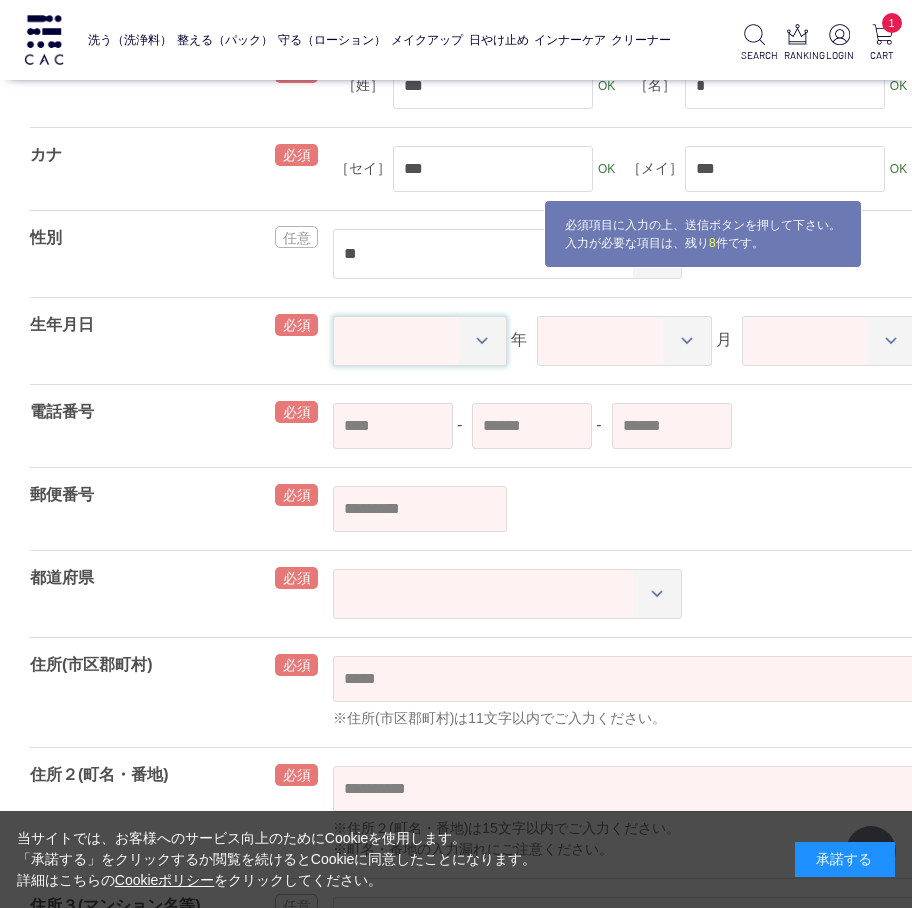 click on "**** **** **** **** **** **** **** **** **** **** **** **** **** **** **** **** **** **** **** **** **** **** **** **** **** **** **** **** **** **** **** **** **** **** **** **** **** **** **** **** **** **** **** **** **** **** **** **** **** **** **** **** **** **** **** **** **** **** **** **** **** **** **** **** **** **** **** **** **** **** **** **** **** **** **** **** **** **** **** **** **** **** **** **** **** **** **** **** **** **** **** **** **** **** **** **** **** **** **** **** **** **** **** **** **** **** **** **** **** **** **** **** **** **** ****" at bounding box center [420, 341] 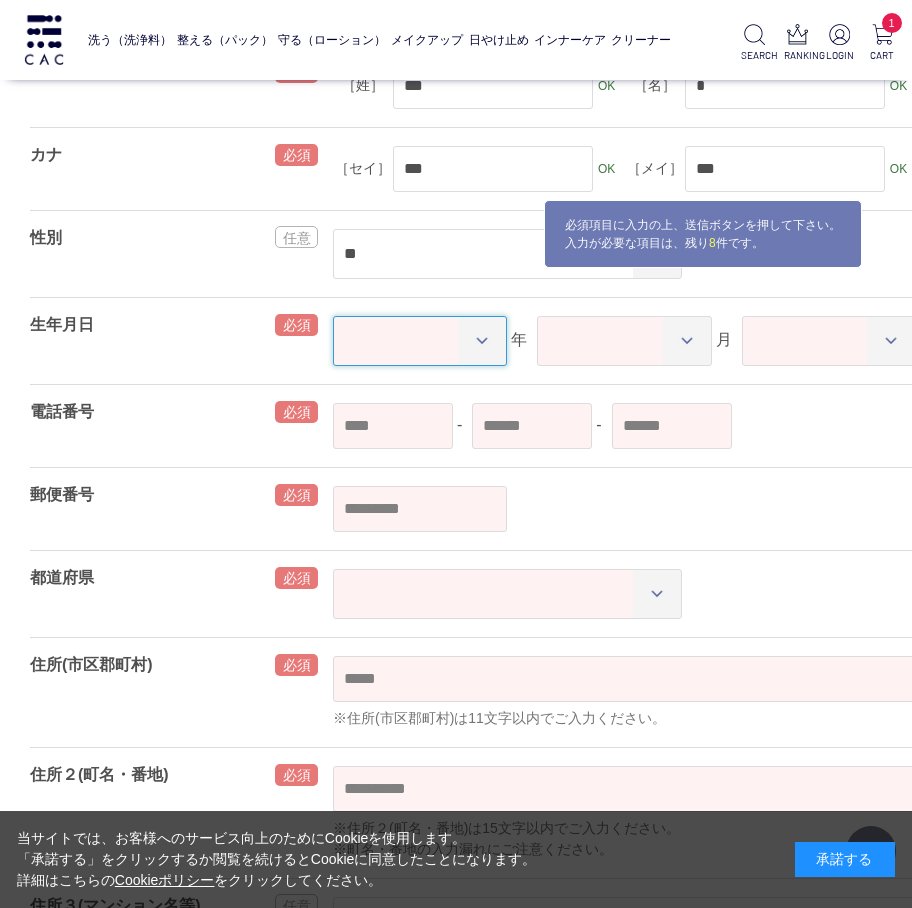 select on "****" 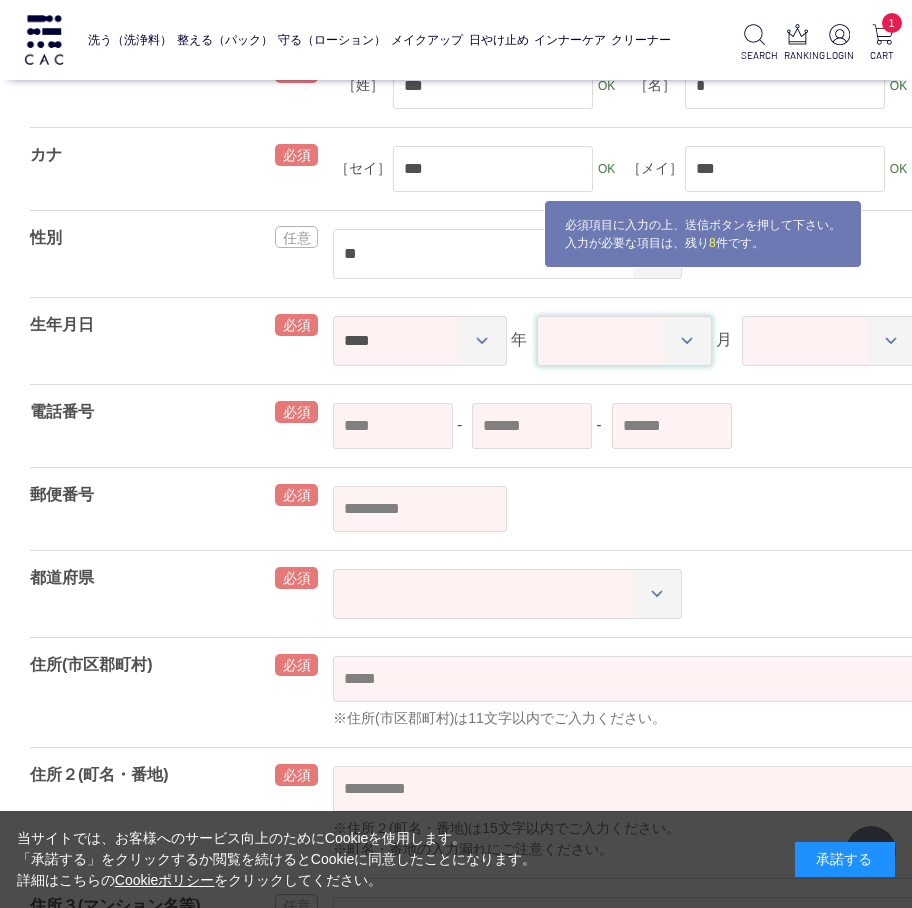 click on "** ** ** ** ** ** ** ** ** ** ** **" at bounding box center [624, 341] 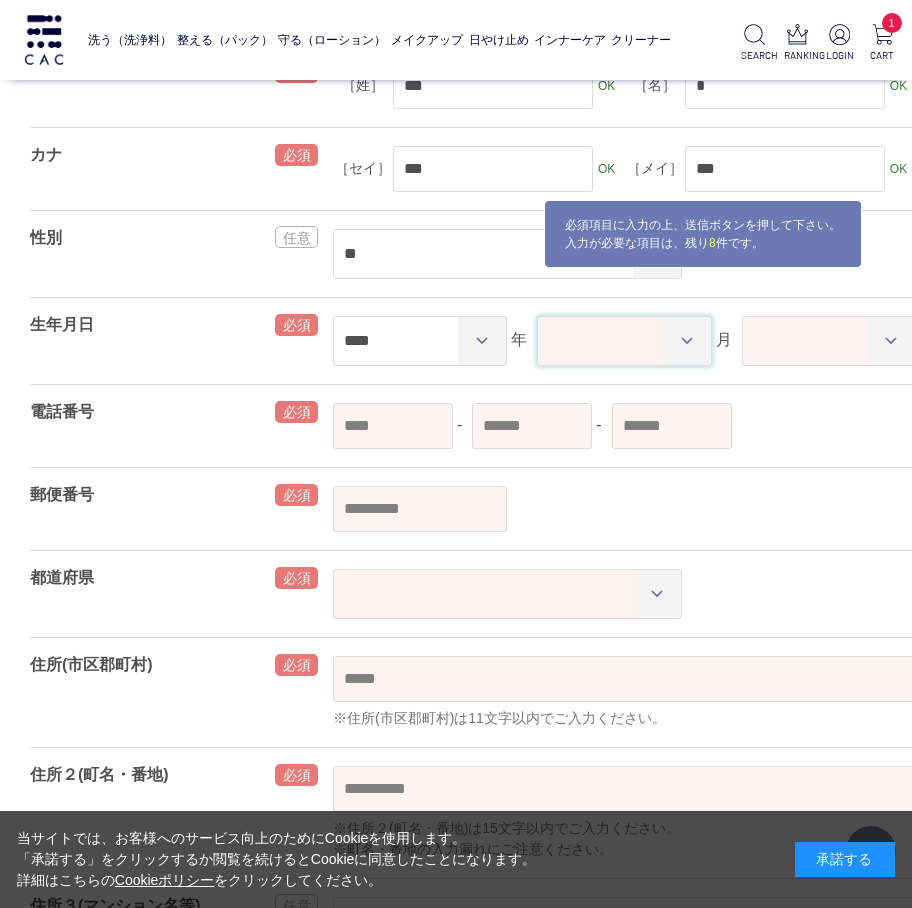 select on "**" 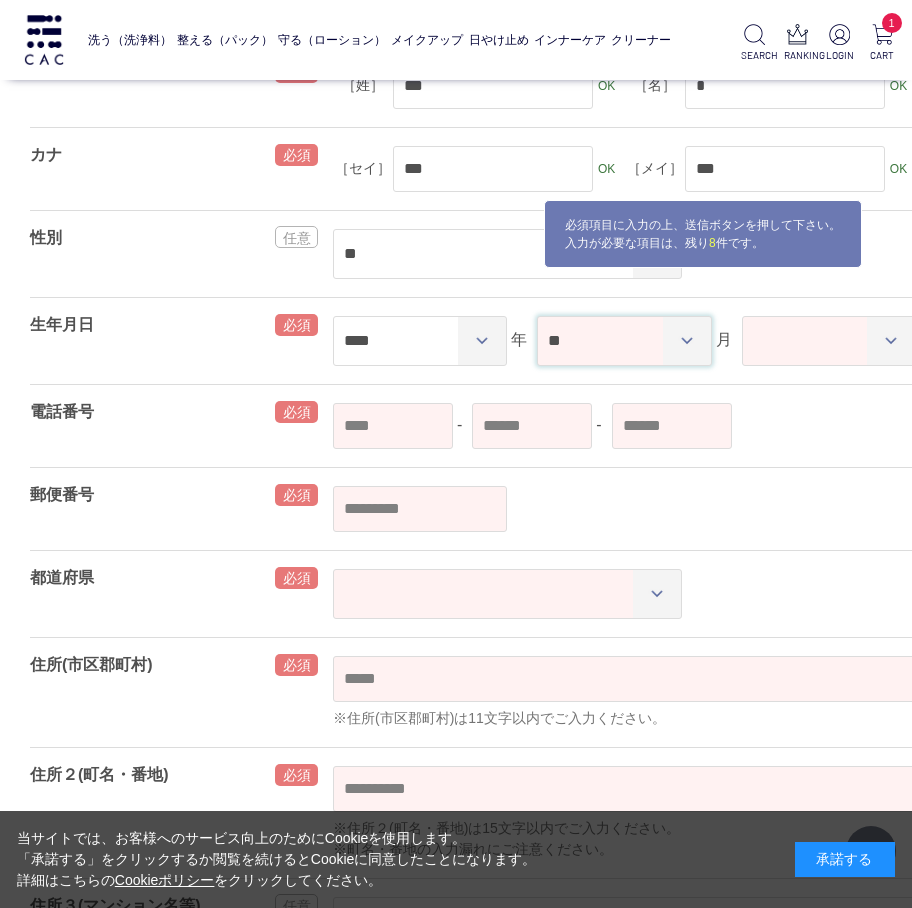 click on "** ** ** ** ** ** ** ** ** ** ** **" at bounding box center (624, 341) 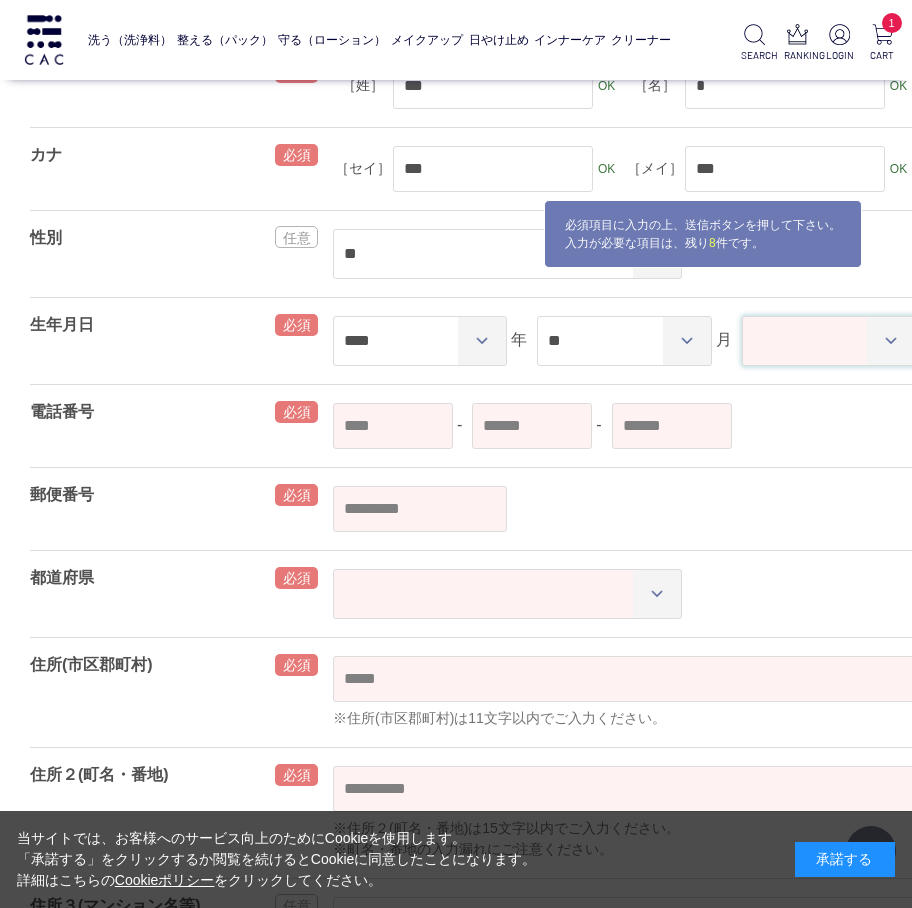 click on "** ** ** ** ** ** ** ** ** ** ** ** ** ** ** ** ** ** ** ** ** ** ** ** ** ** ** ** ** ** **" at bounding box center (829, 341) 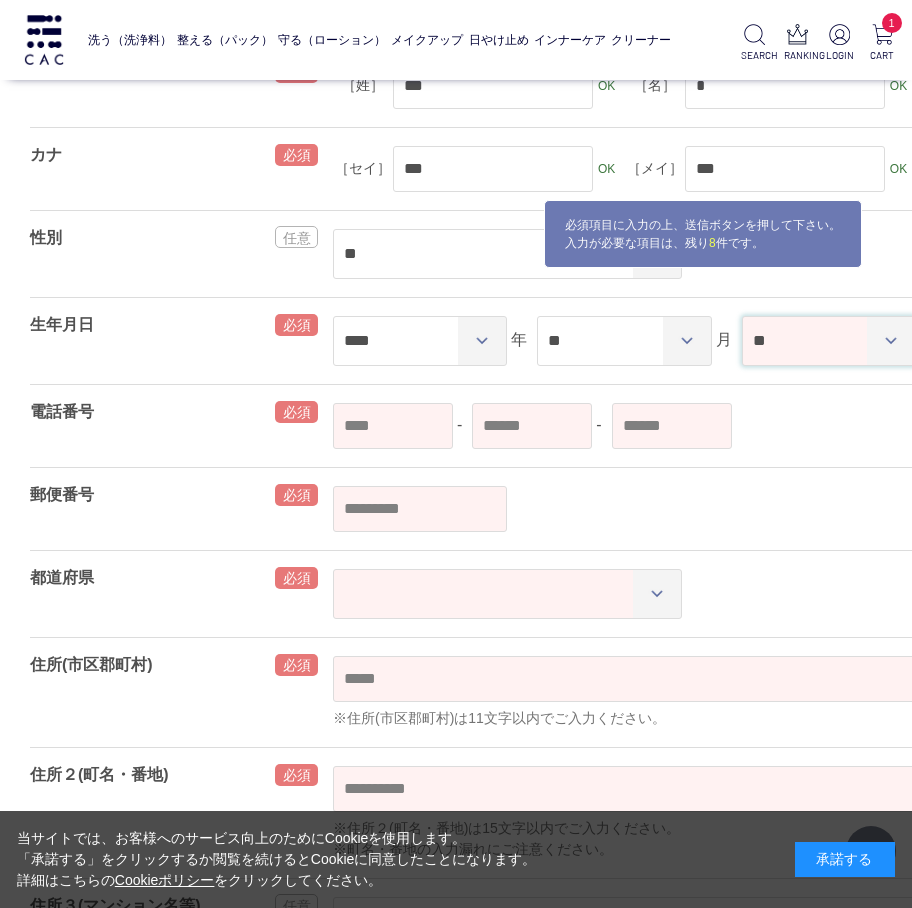 click on "** ** ** ** ** ** ** ** ** ** ** ** ** ** ** ** ** ** ** ** ** ** ** ** ** ** ** ** ** ** **" at bounding box center (829, 341) 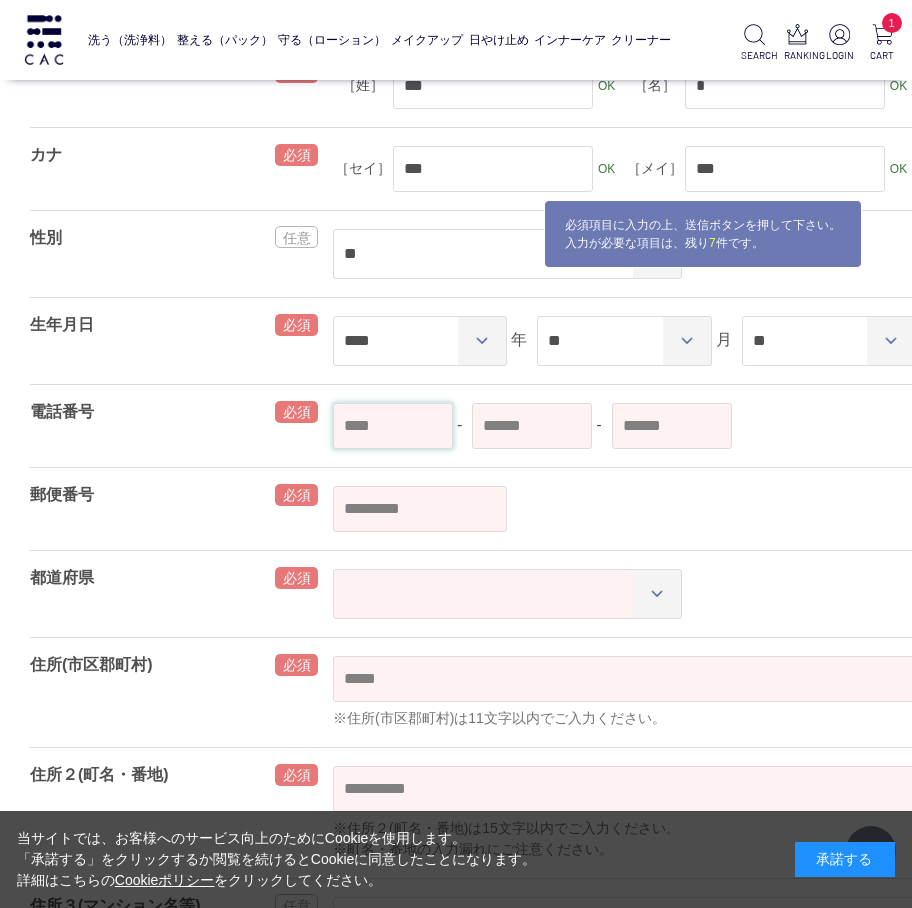 click at bounding box center (393, 426) 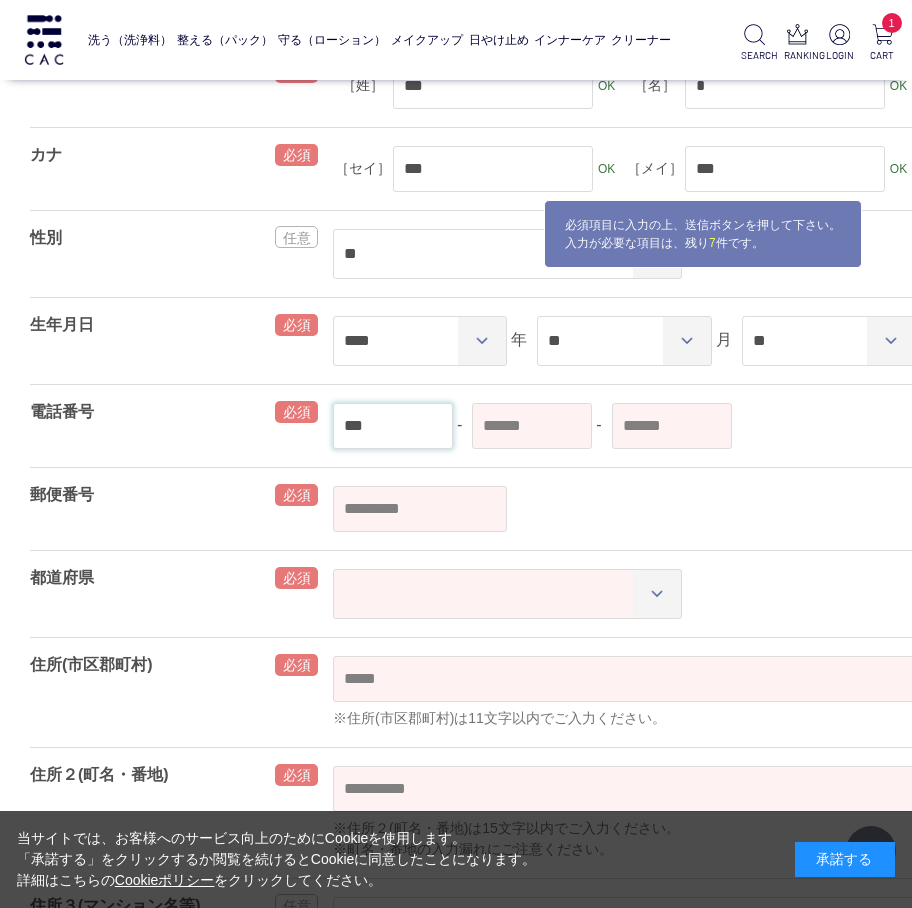 type on "***" 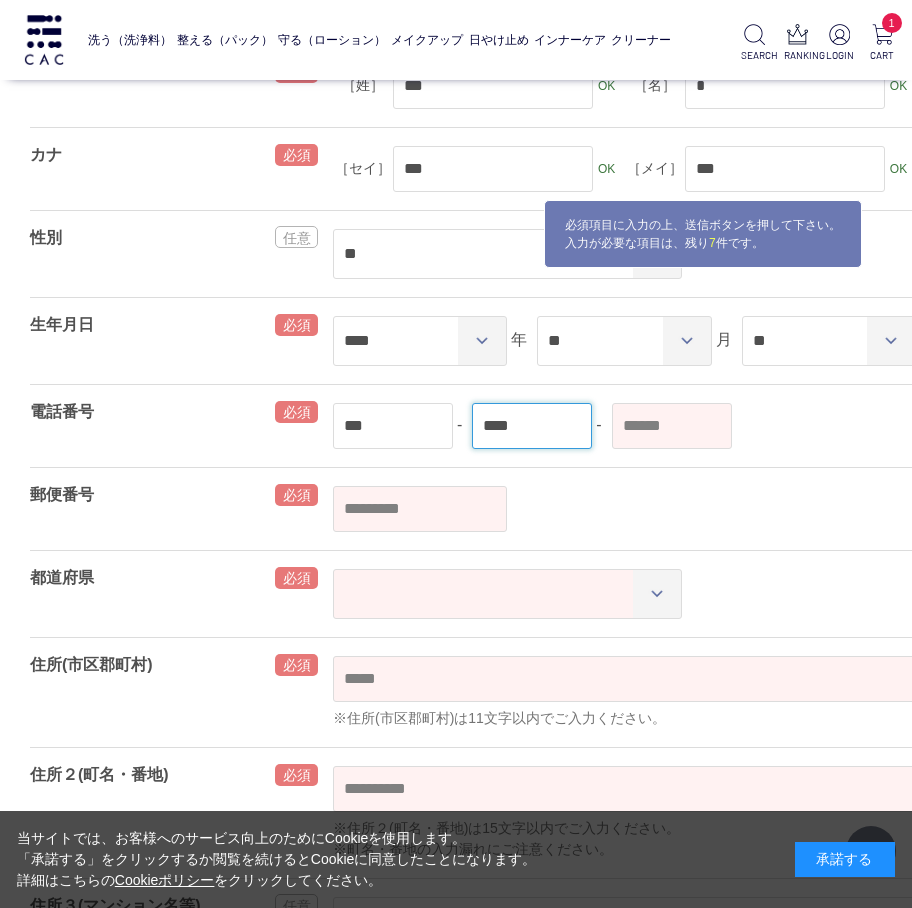type on "****" 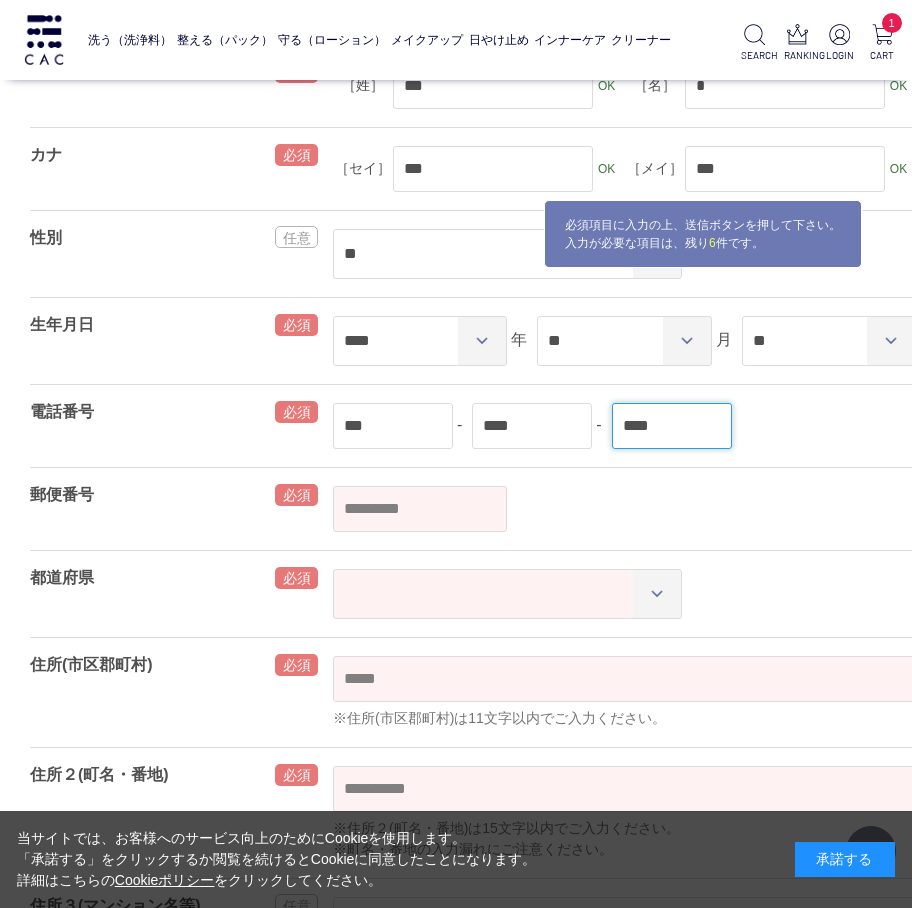 type on "****" 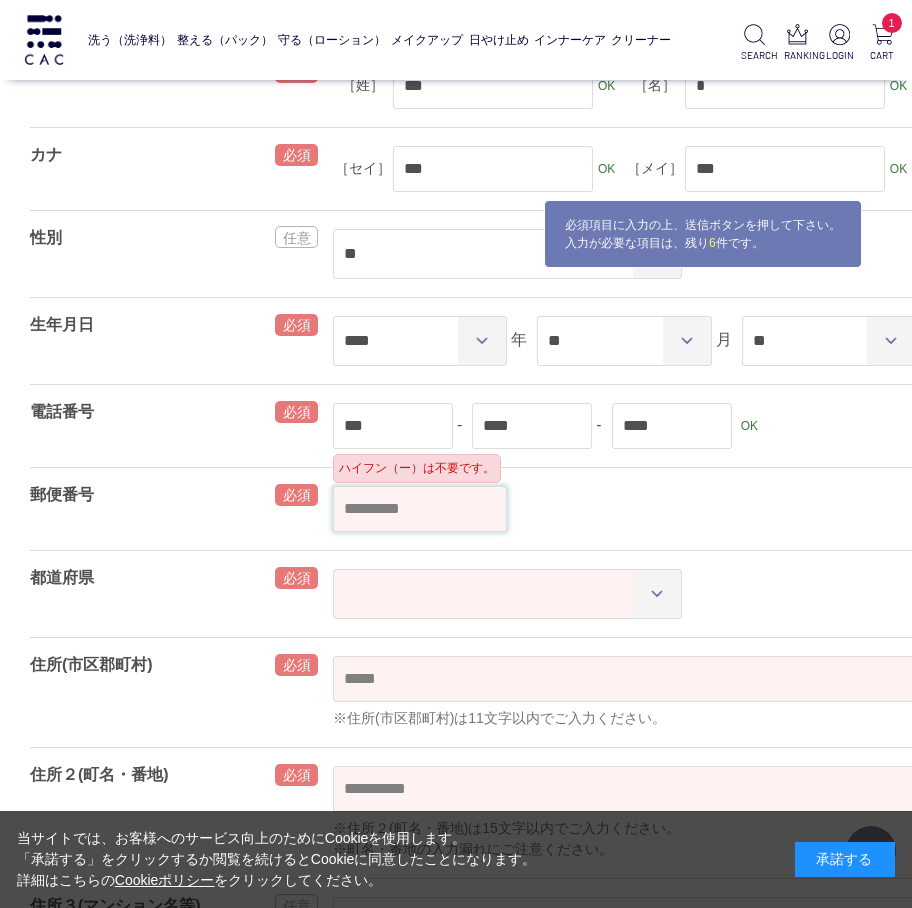 click at bounding box center (420, 509) 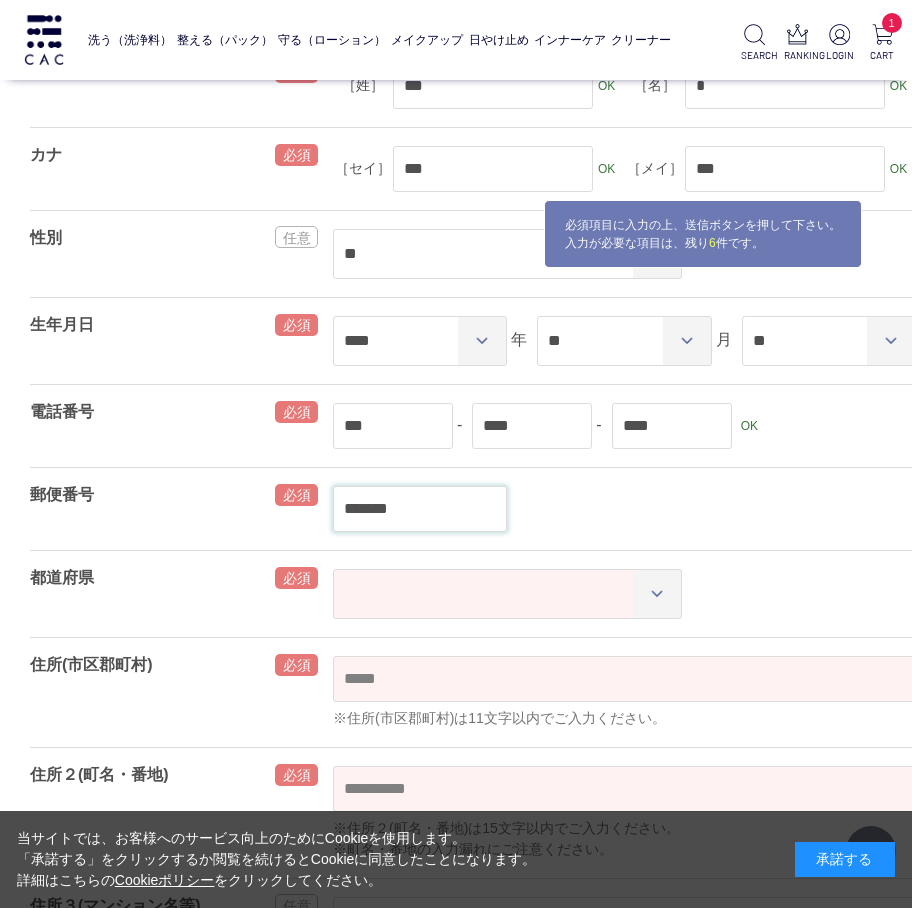 type on "*******" 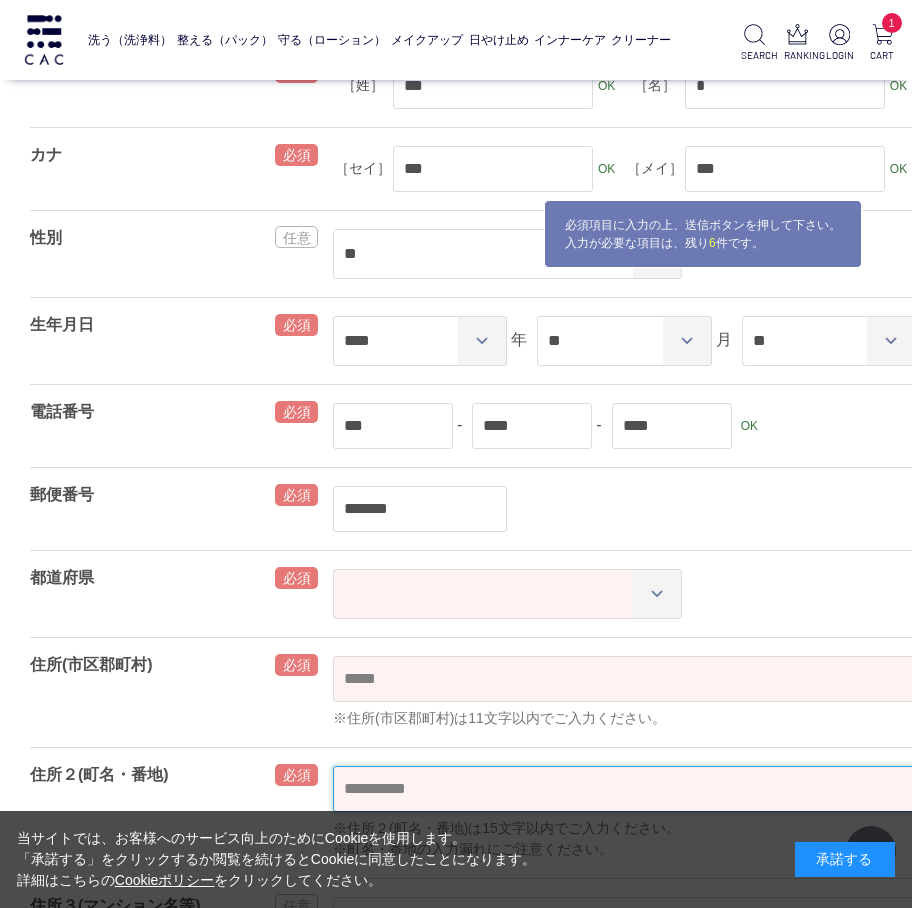 select 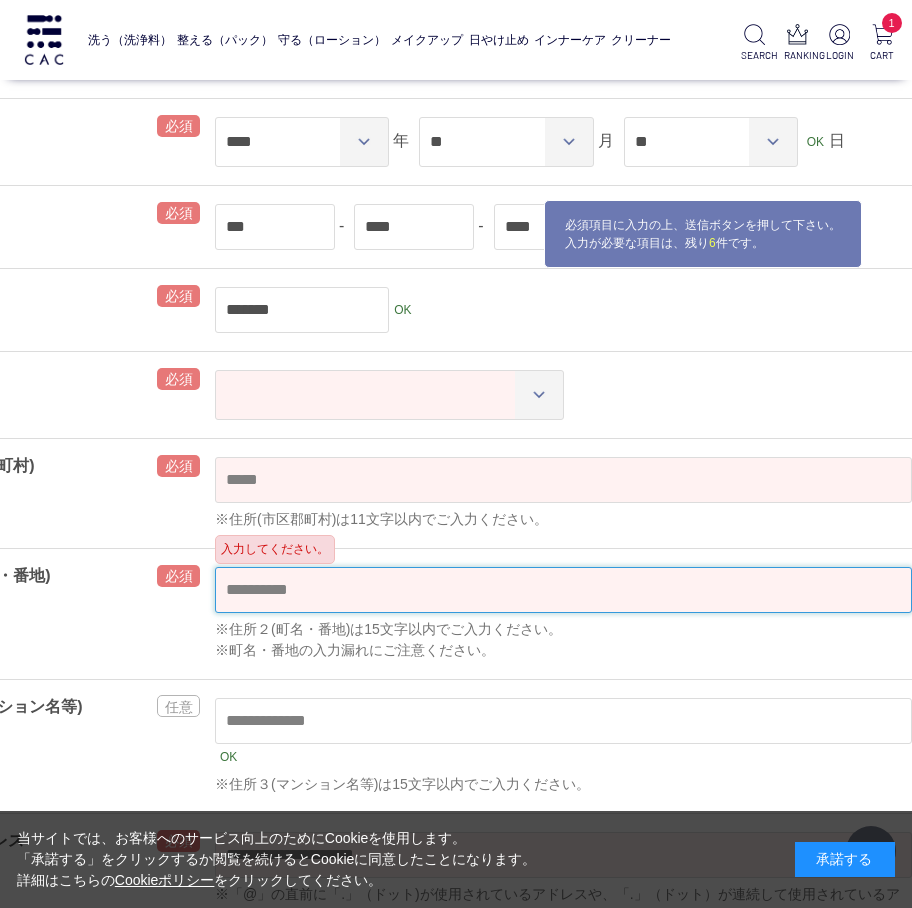 scroll, scrollTop: 400, scrollLeft: 118, axis: both 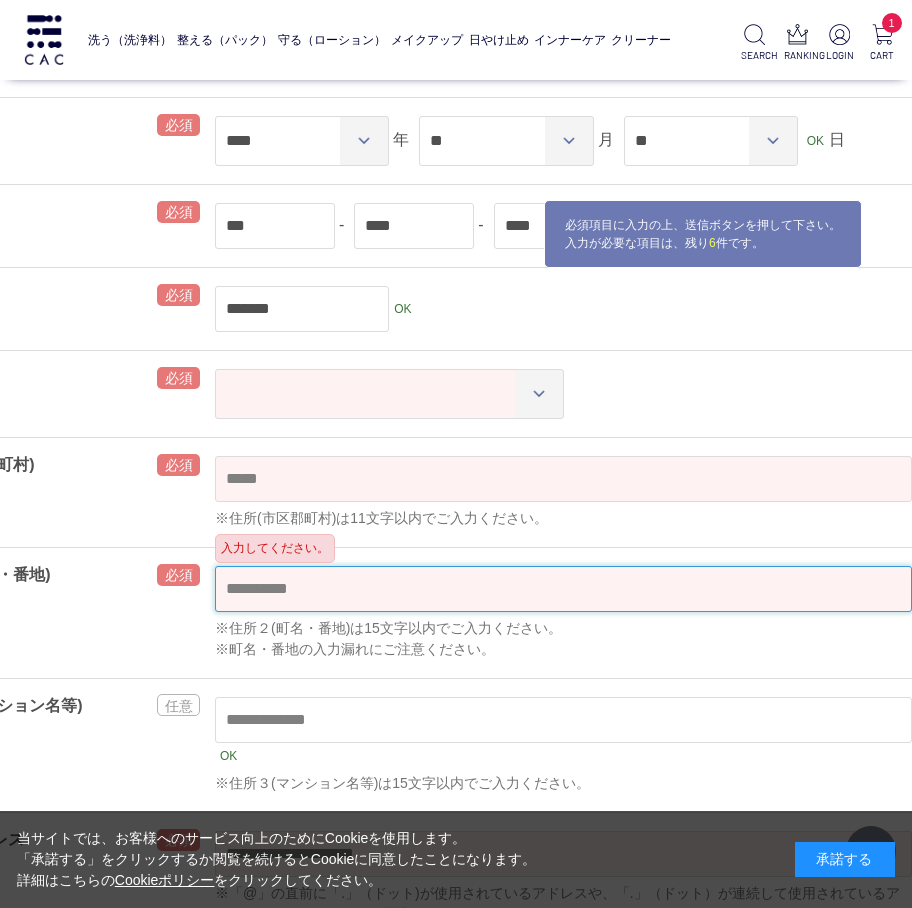 select on "***" 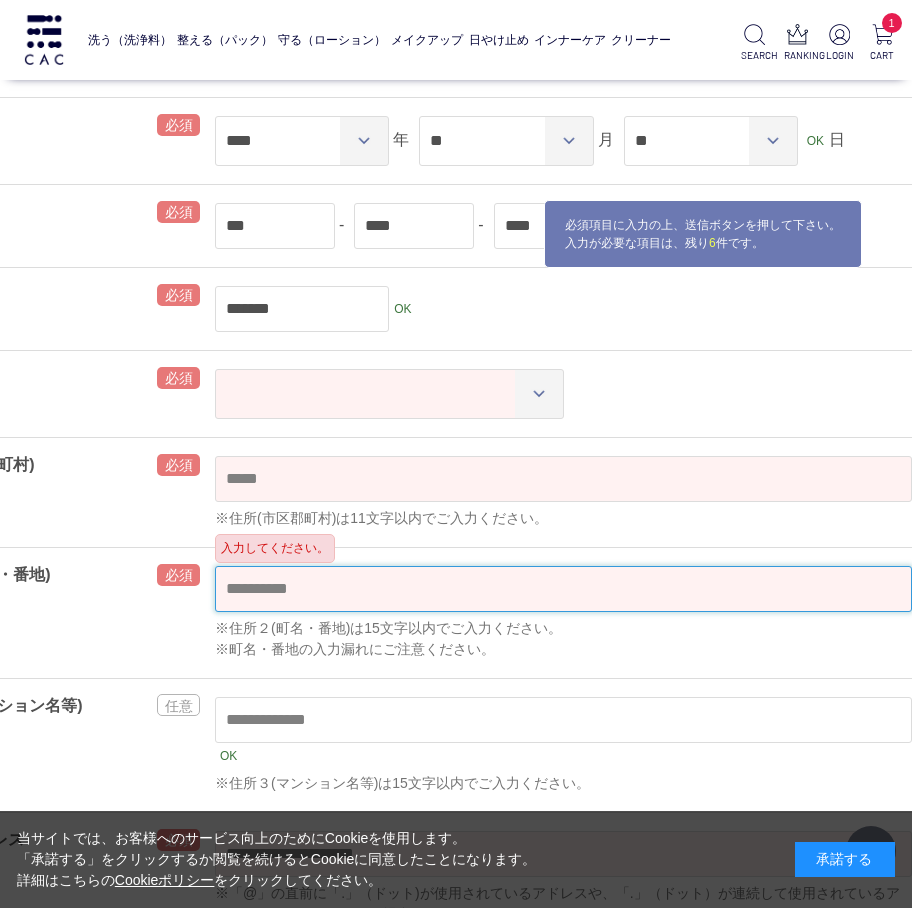 type on "***" 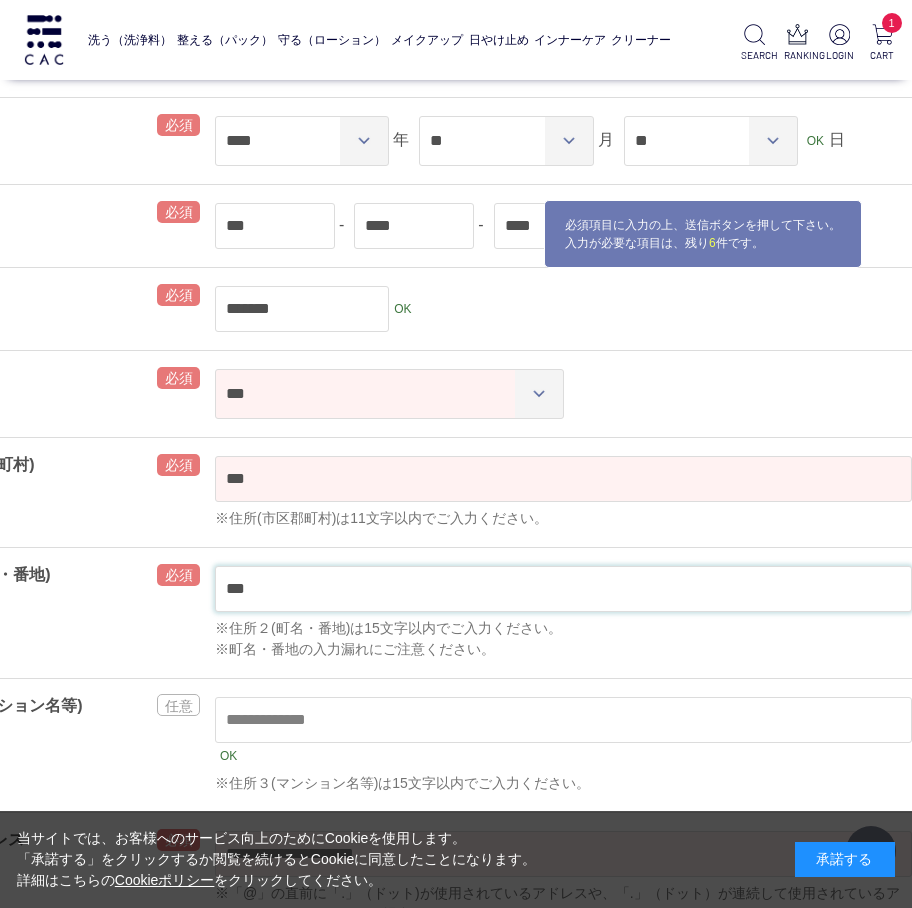 click on "***" at bounding box center [563, 589] 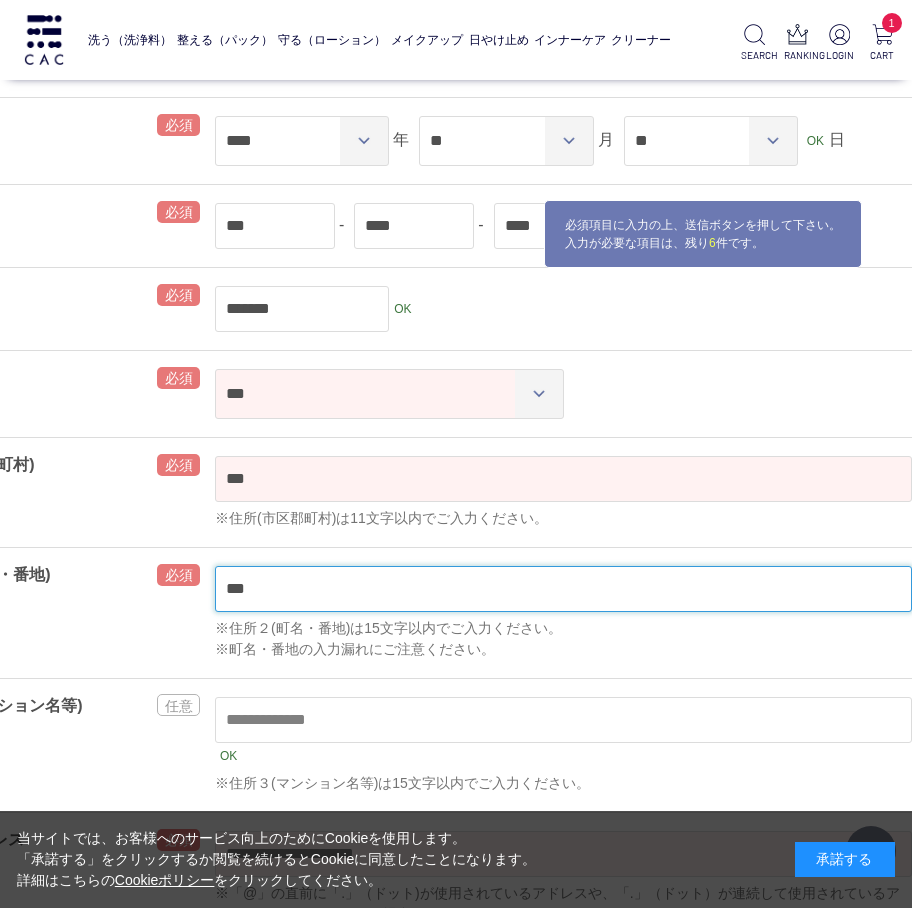 paste on "**********" 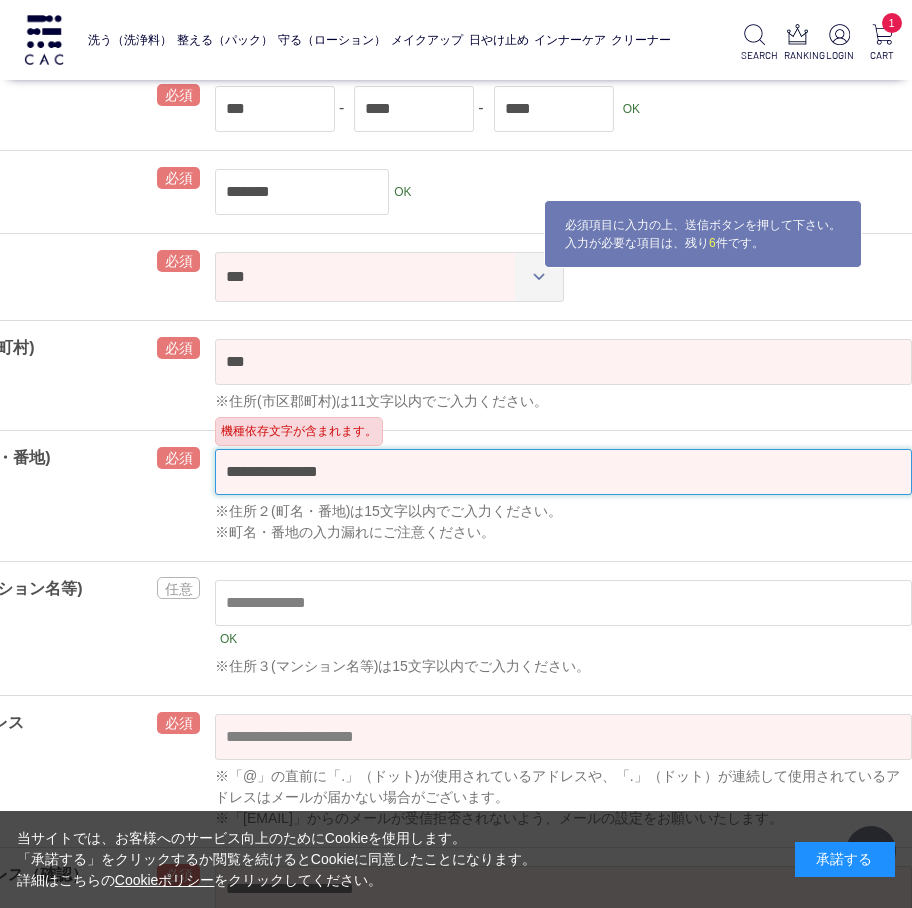 scroll, scrollTop: 700, scrollLeft: 118, axis: both 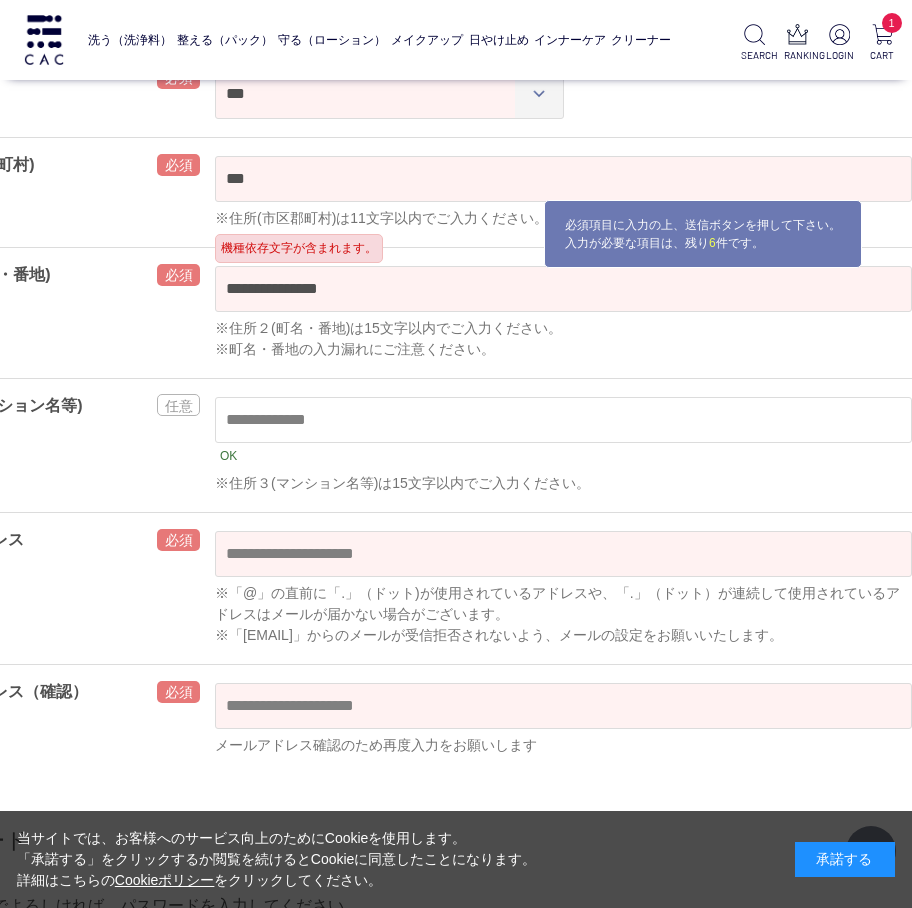 type on "**********" 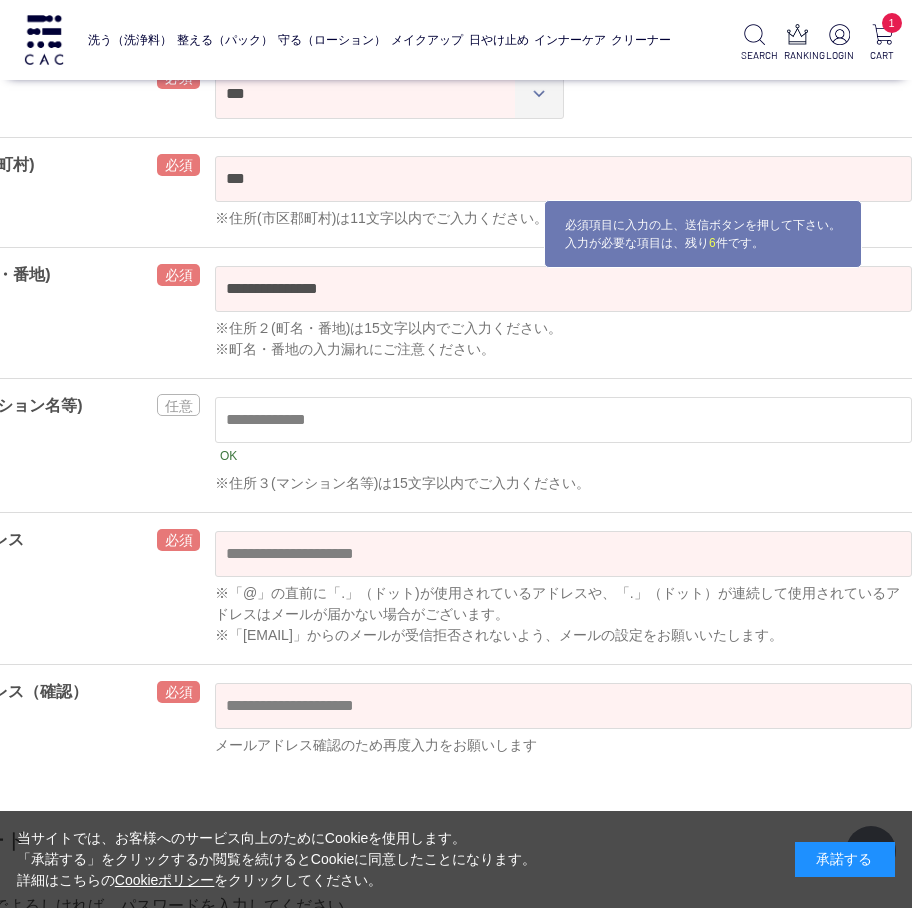 click on "OK
※住所３(マンション名等)は15文字以内でご入力ください。" at bounding box center [563, 445] 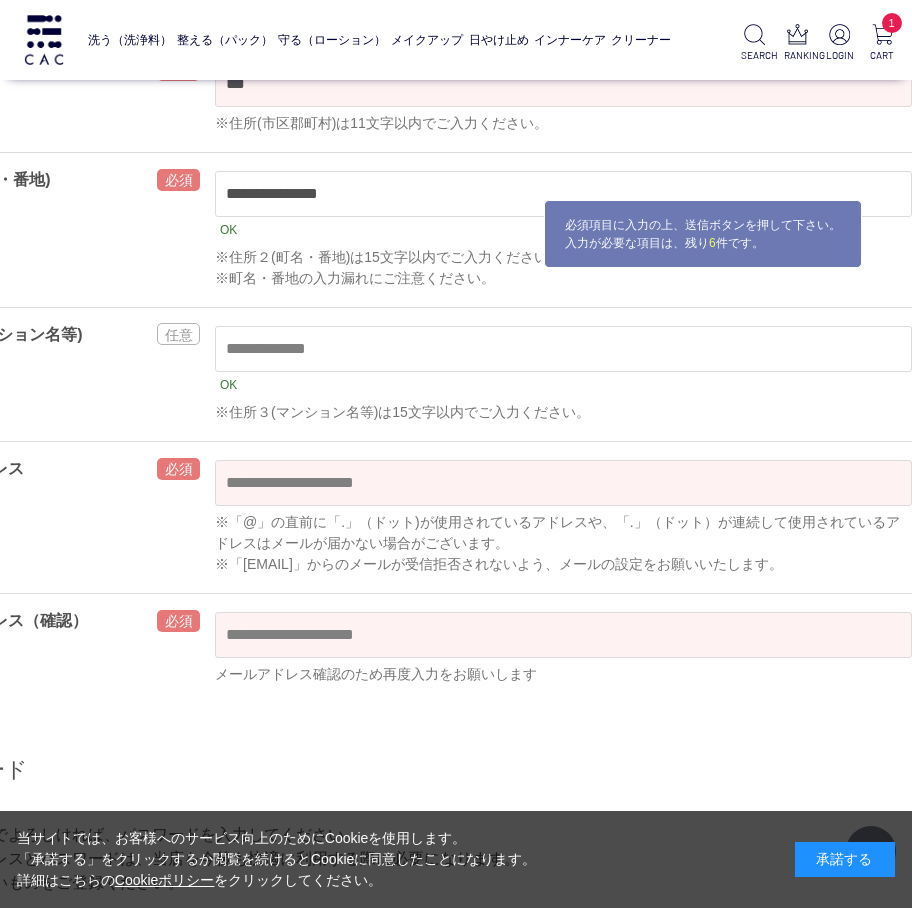 scroll, scrollTop: 800, scrollLeft: 118, axis: both 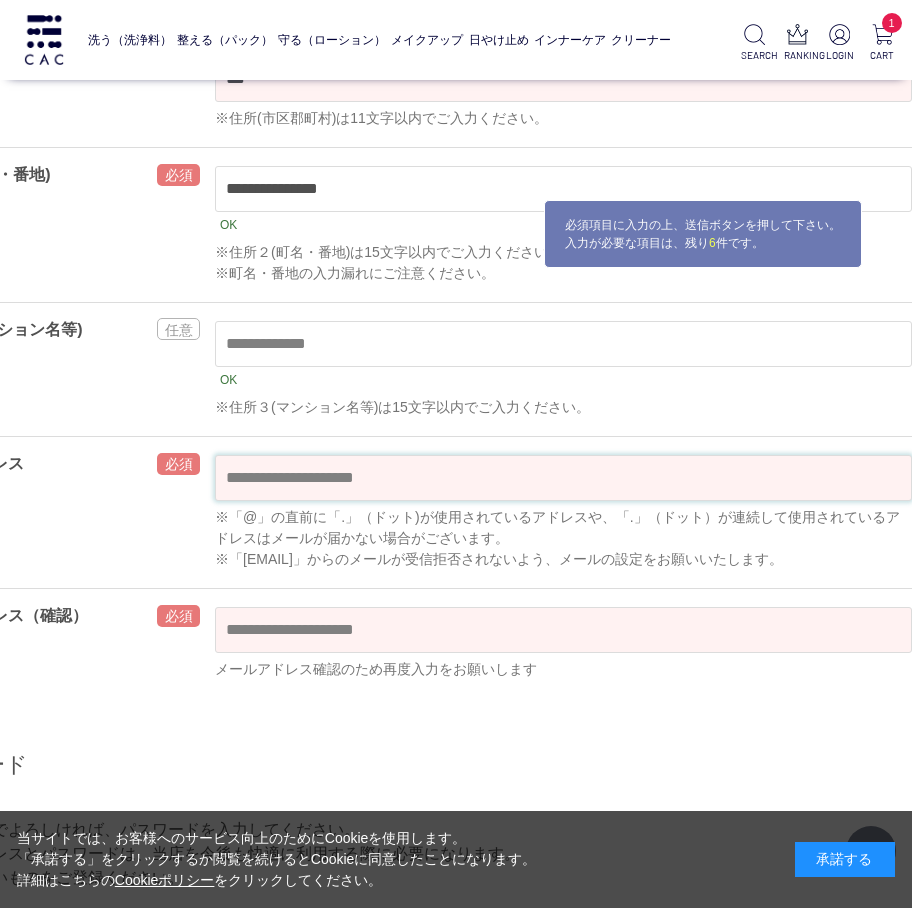 click at bounding box center [563, 478] 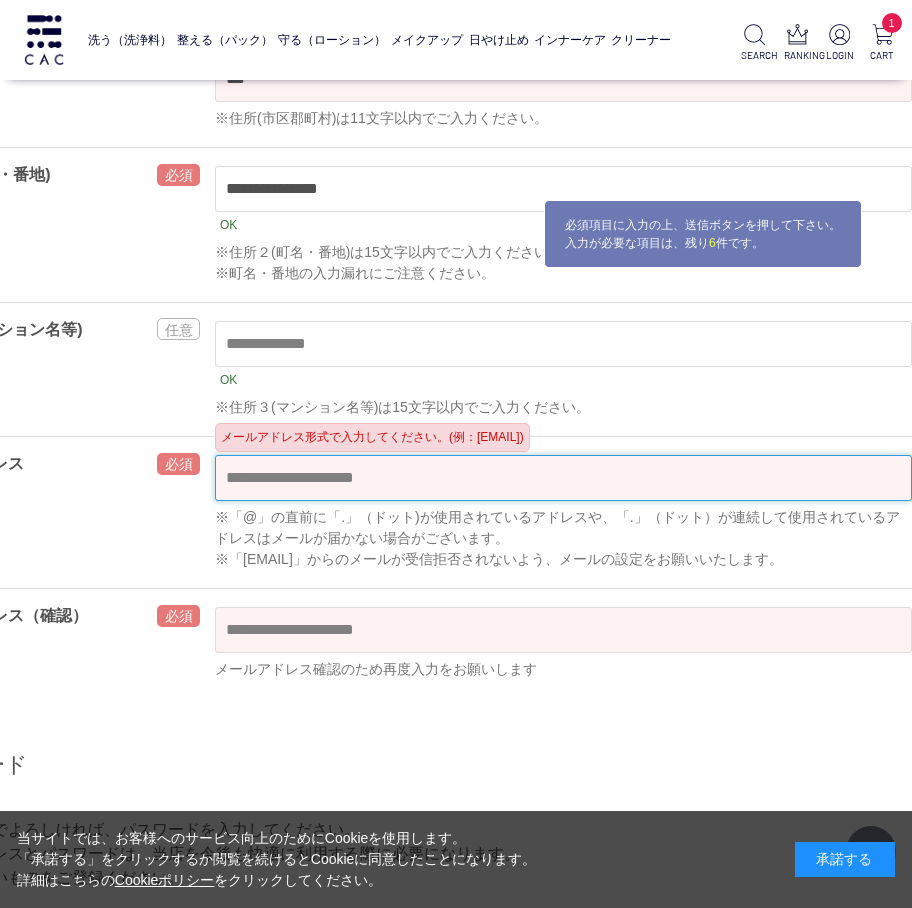 paste on "**********" 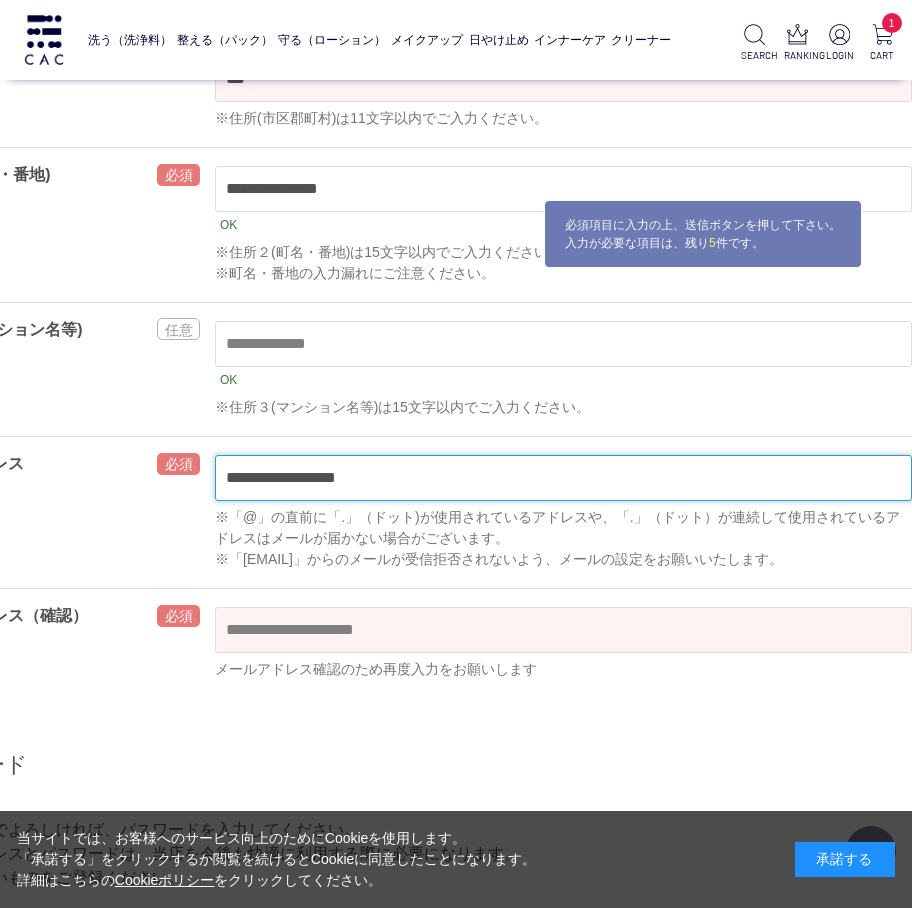 type on "**********" 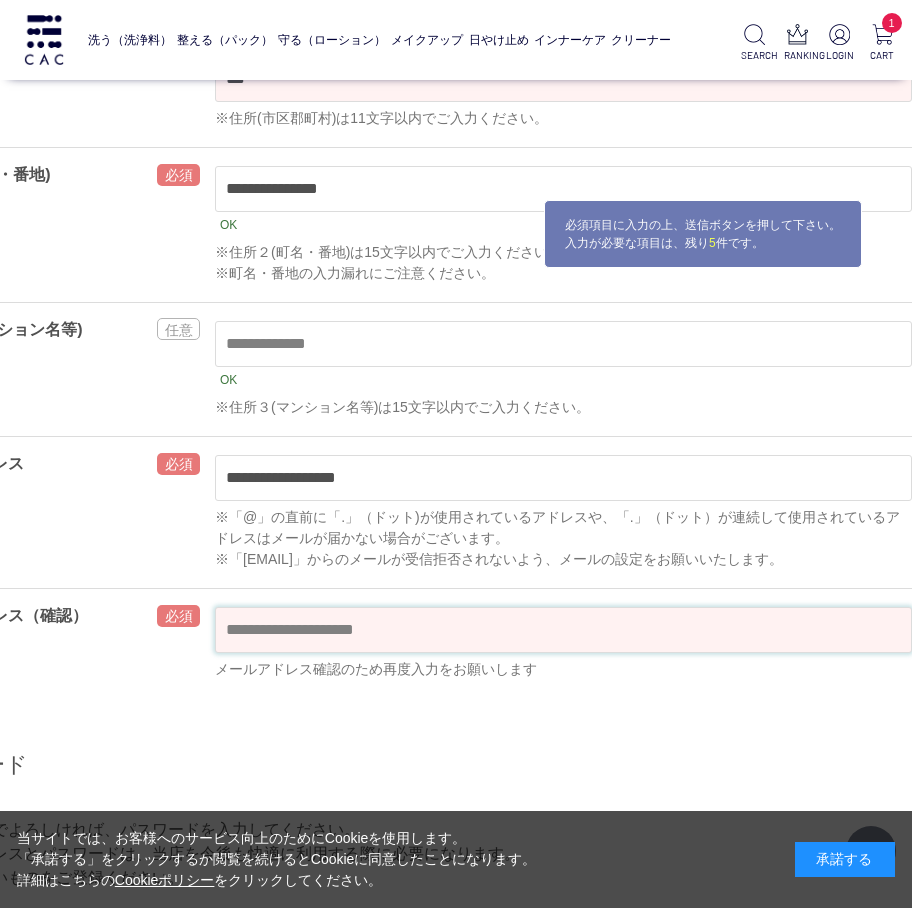 click on "洗う（洗浄料）
液体洗浄料
パウダー洗浄料
泡洗顔料
グッズ
整える（パック）
フェイスパック
ヘアパック
守る（ローション）
保湿化粧水
柔軟化粧水
美容液
ジェル
メイクアップ
ベース
アイ
フェイスカラー
リップ
日やけ止め
インナーケア
クリーナー
SEARCH
RANKING
LOGIN
1
CART
会員登録" at bounding box center [412, 1638] 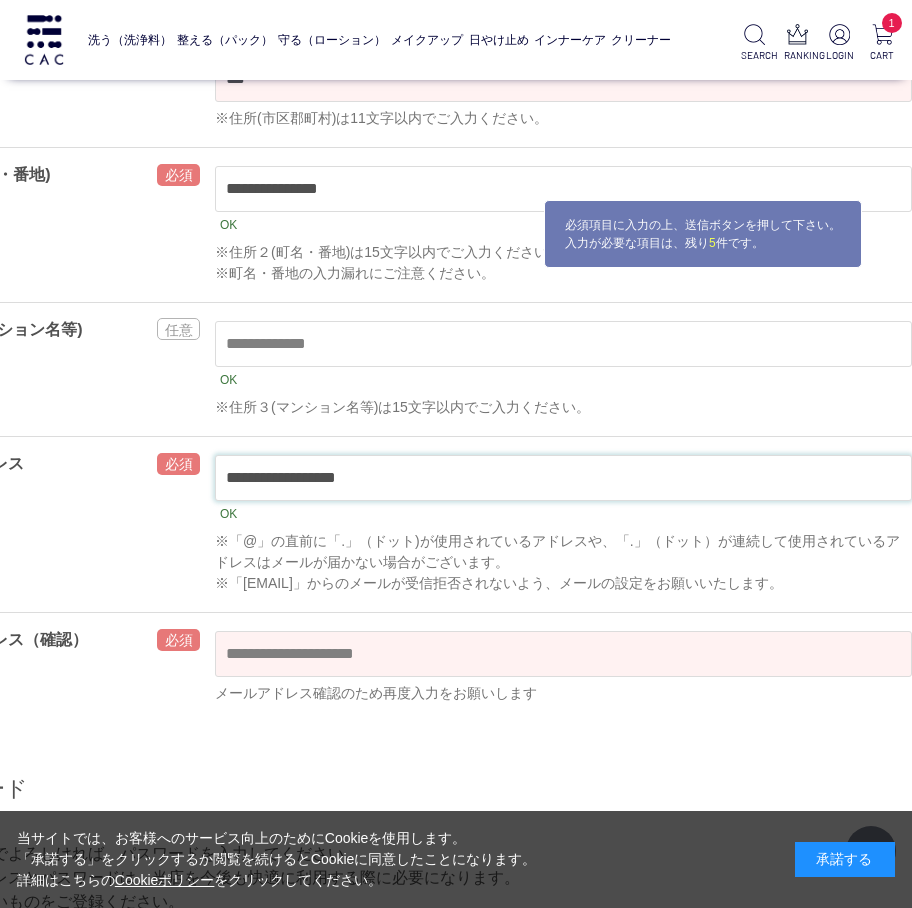 drag, startPoint x: 412, startPoint y: 487, endPoint x: 216, endPoint y: 491, distance: 196.04082 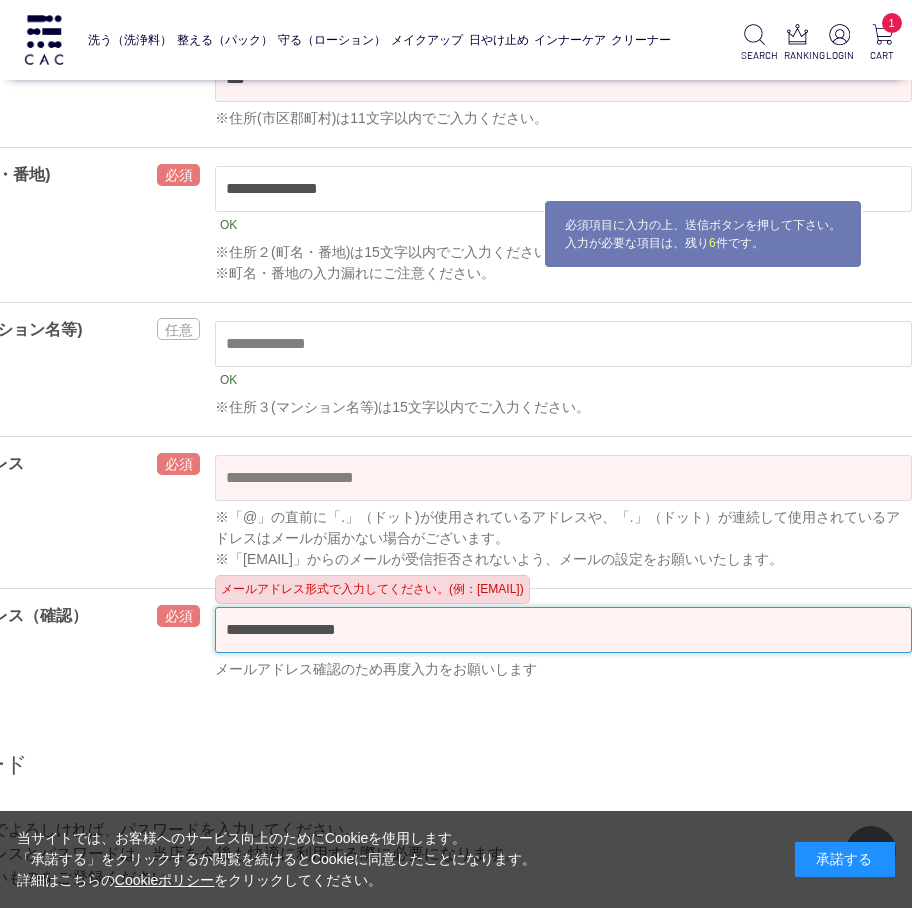 type on "**********" 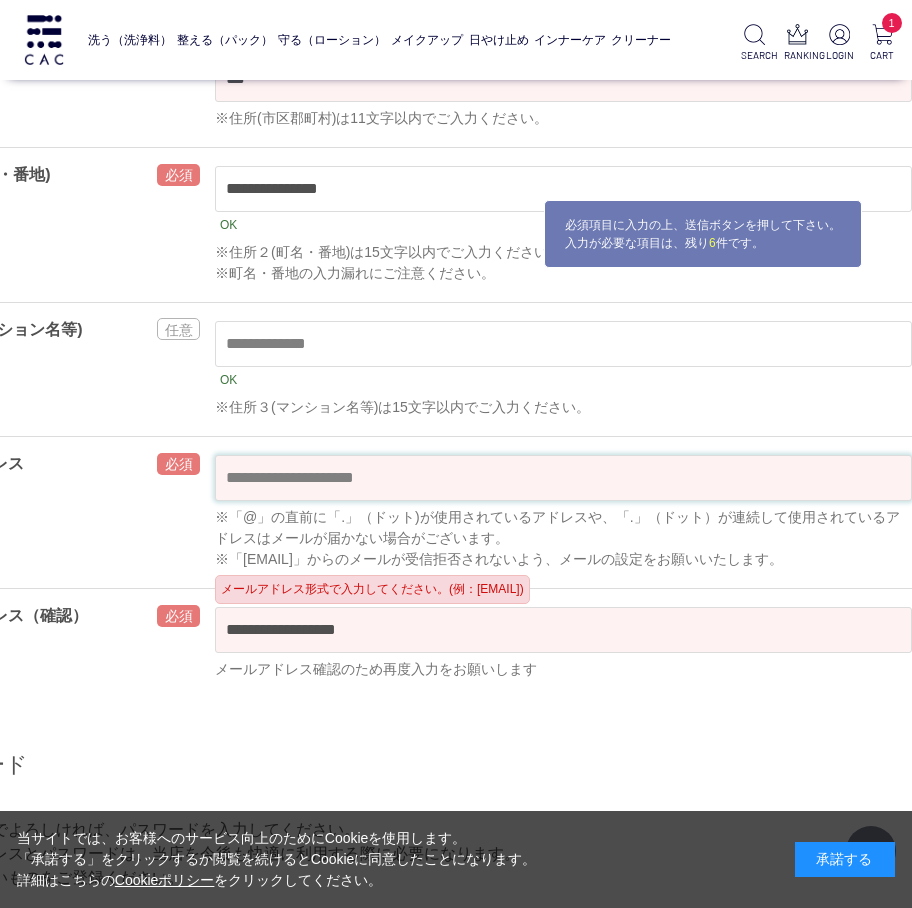 click at bounding box center [563, 478] 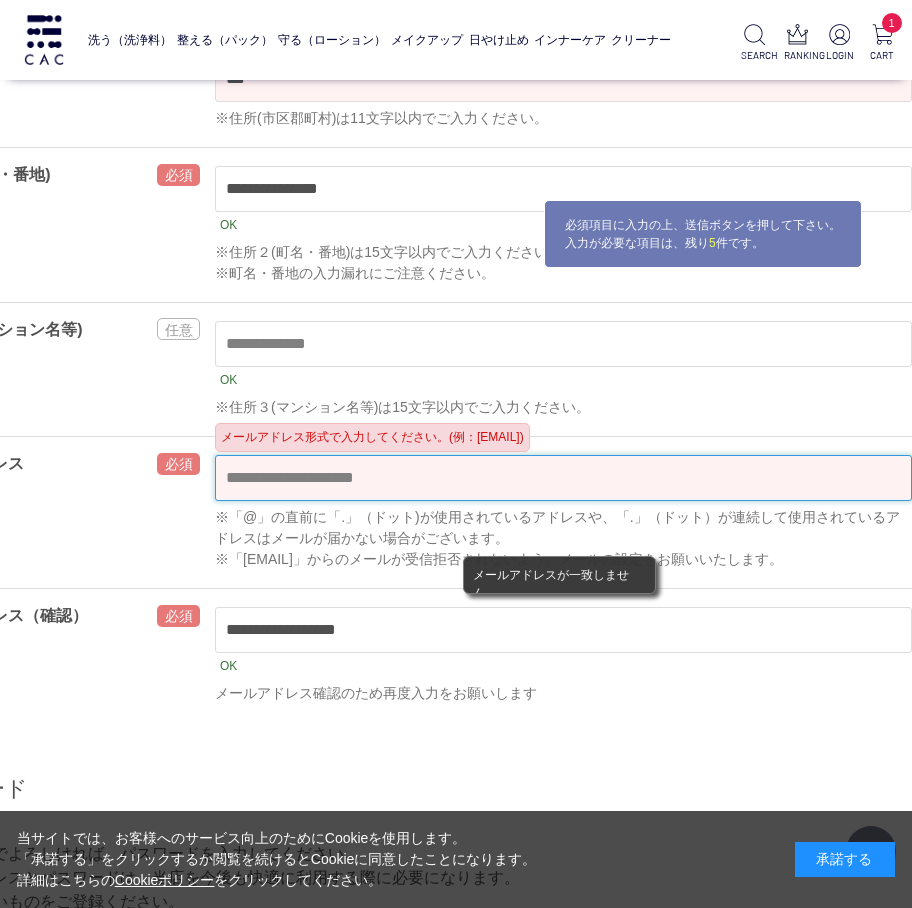 paste on "**********" 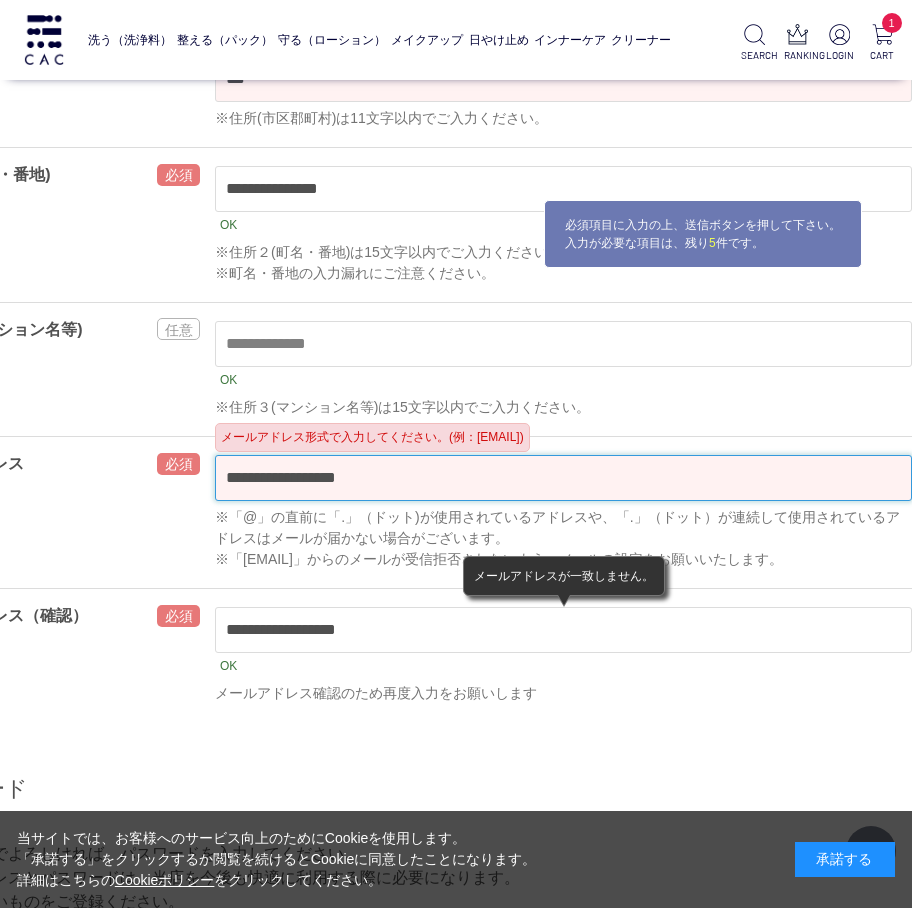 type on "**********" 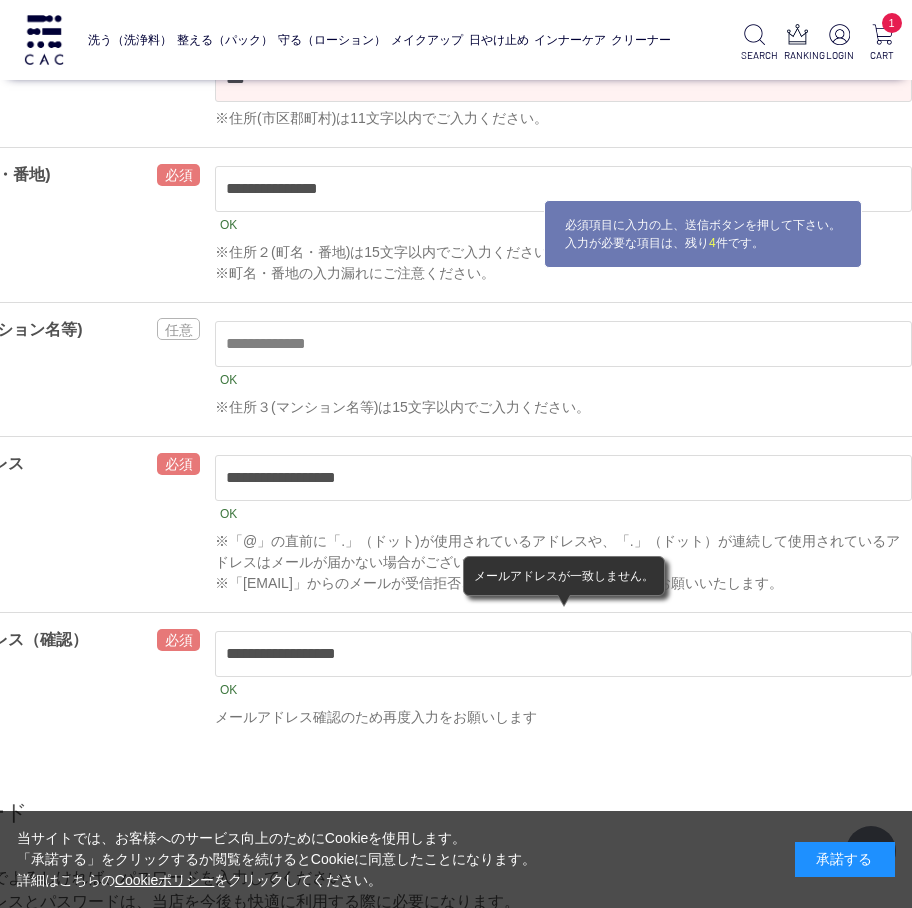 click at bounding box center [178, 679] 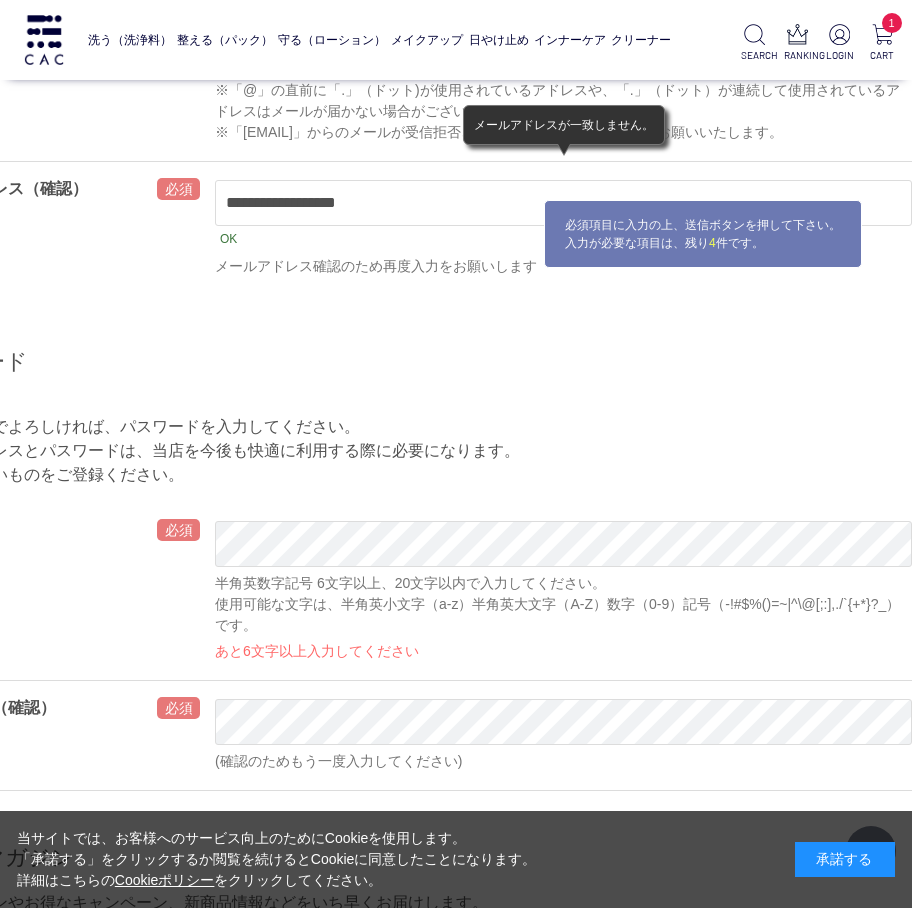 scroll, scrollTop: 1400, scrollLeft: 118, axis: both 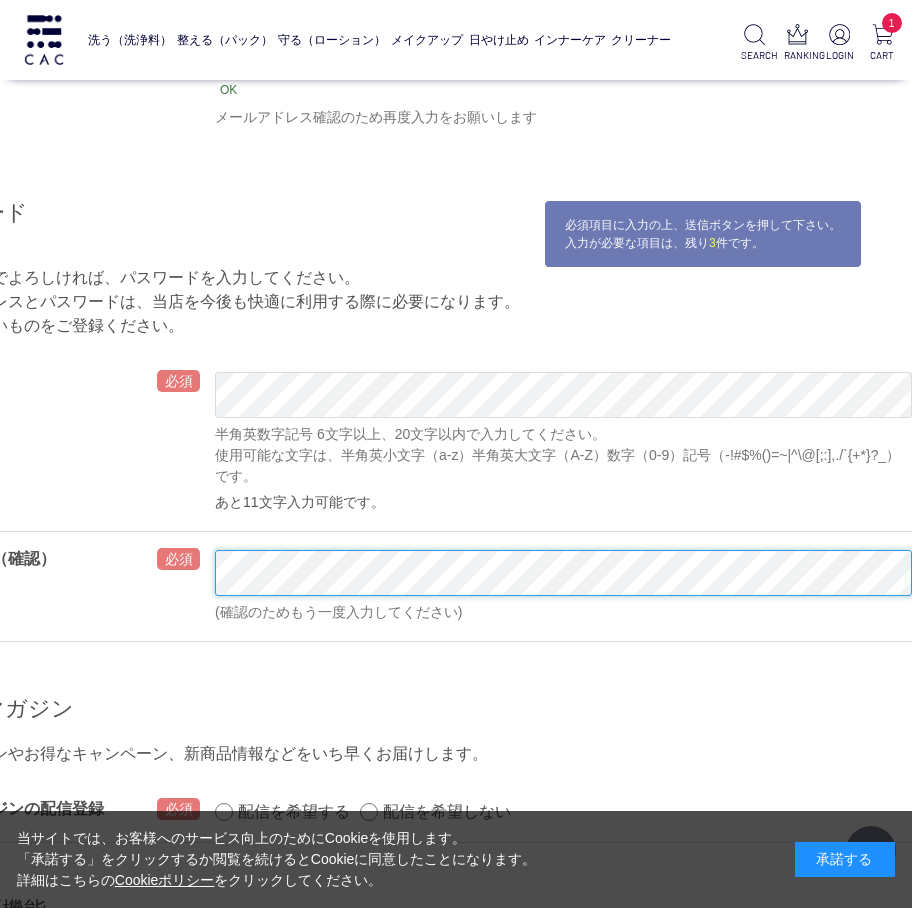 click on "洗う（洗浄料）
液体洗浄料
パウダー洗浄料
泡洗顔料
グッズ
整える（パック）
フェイスパック
ヘアパック
守る（ローション）
保湿化粧水
柔軟化粧水
美容液
ジェル
メイクアップ
ベース
アイ
フェイスカラー
リップ
日やけ止め
インナーケア
クリーナー
SEARCH
RANKING
LOGIN
1
CART
会員登録" at bounding box center (412, 1062) 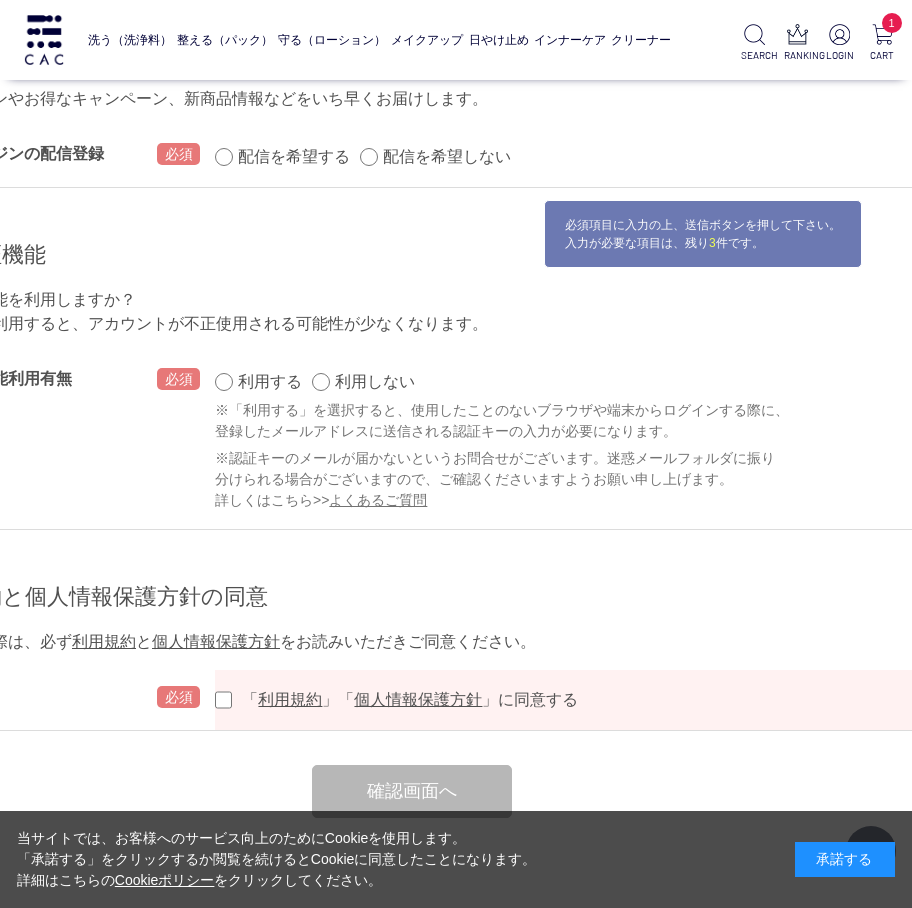 scroll, scrollTop: 1900, scrollLeft: 118, axis: both 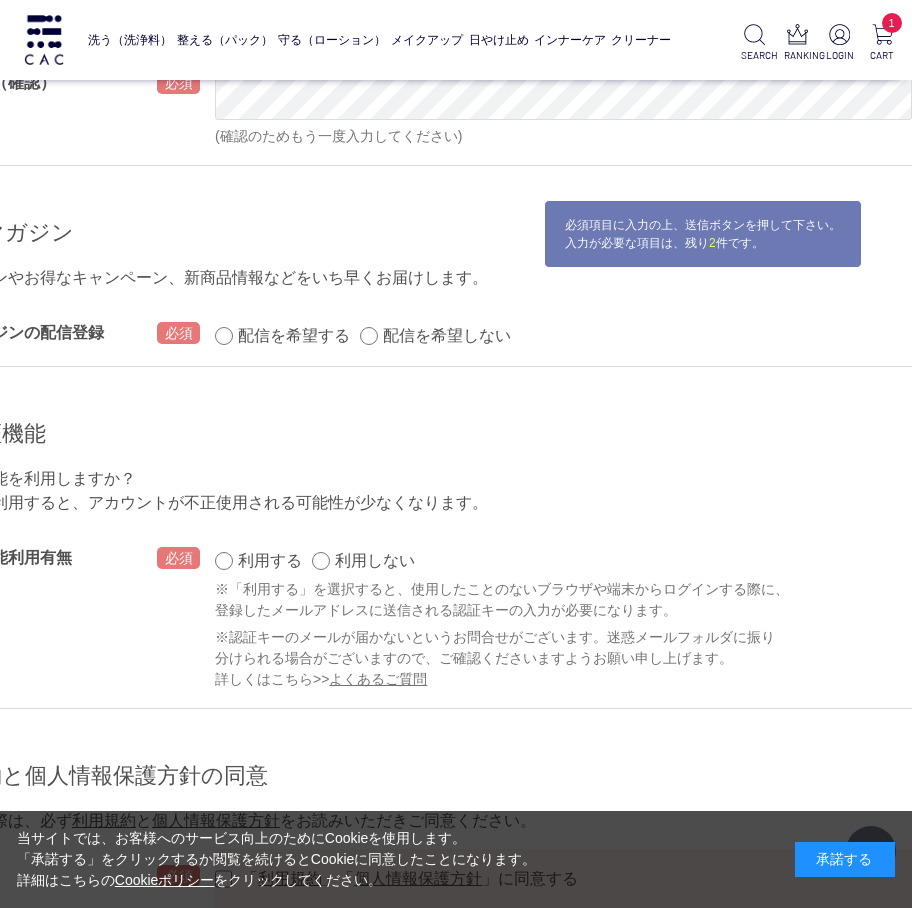 click on "配信を希望する 配信を希望しない OK" at bounding box center [563, 336] 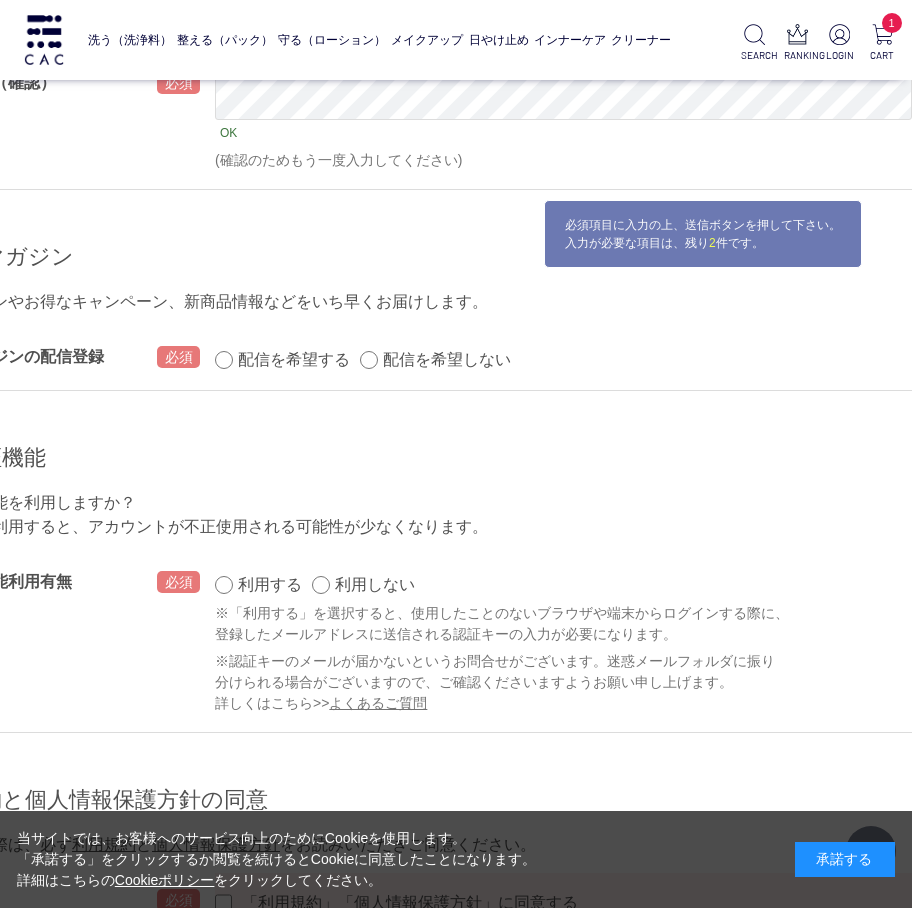 click on "配信を希望する 配信を希望しない OK" at bounding box center (368, 359) 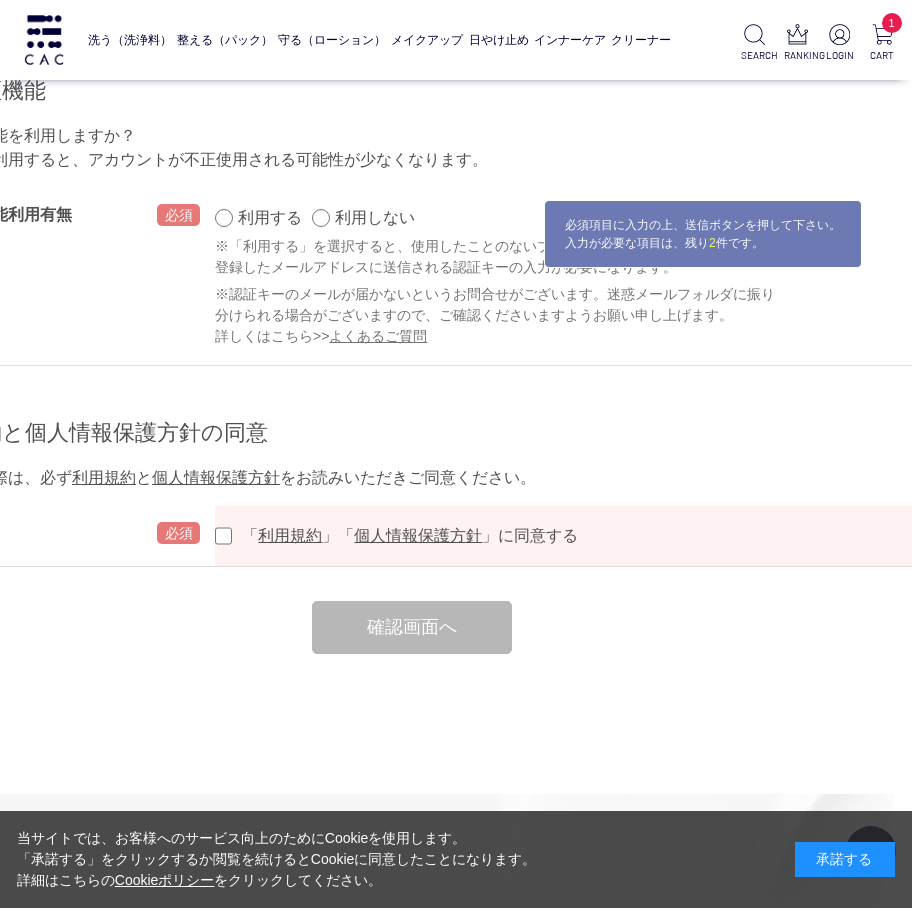 scroll, scrollTop: 2400, scrollLeft: 118, axis: both 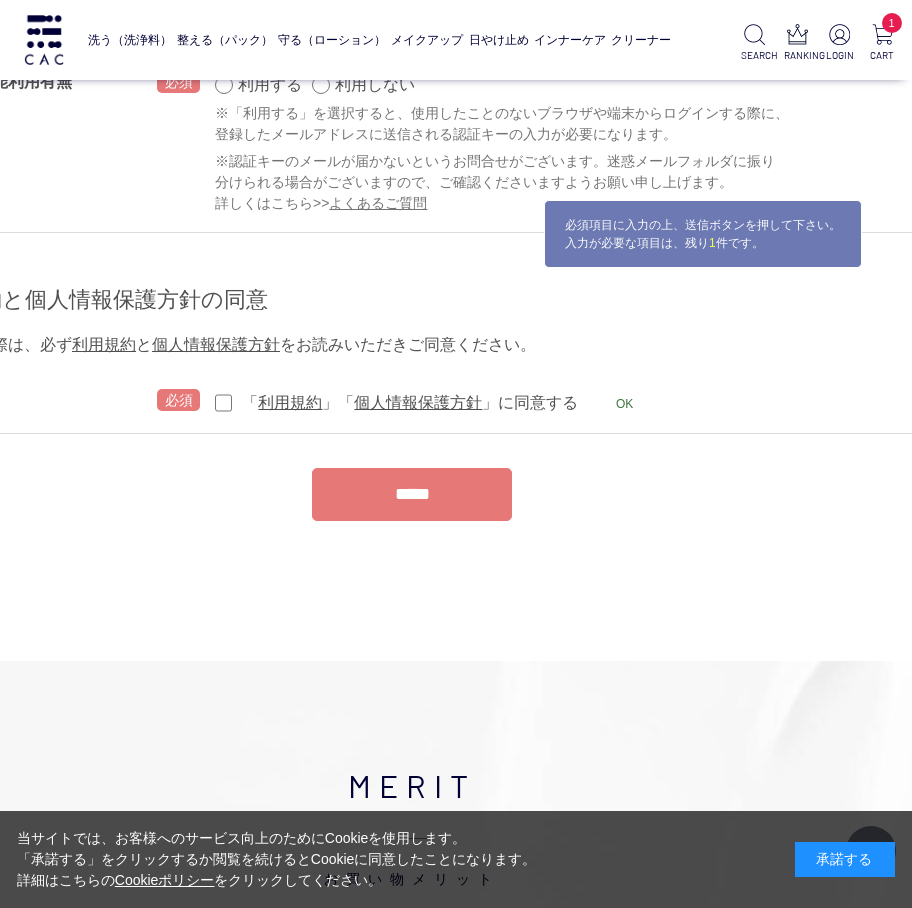 click on "*****" at bounding box center [412, 494] 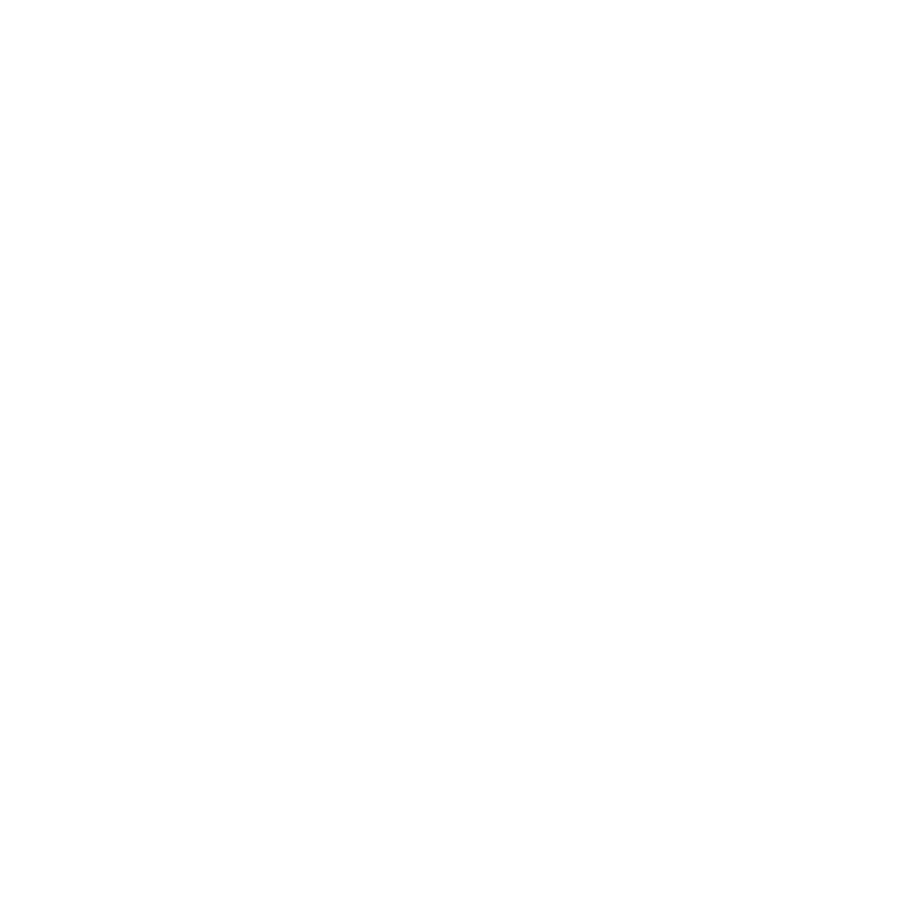 scroll, scrollTop: 0, scrollLeft: 0, axis: both 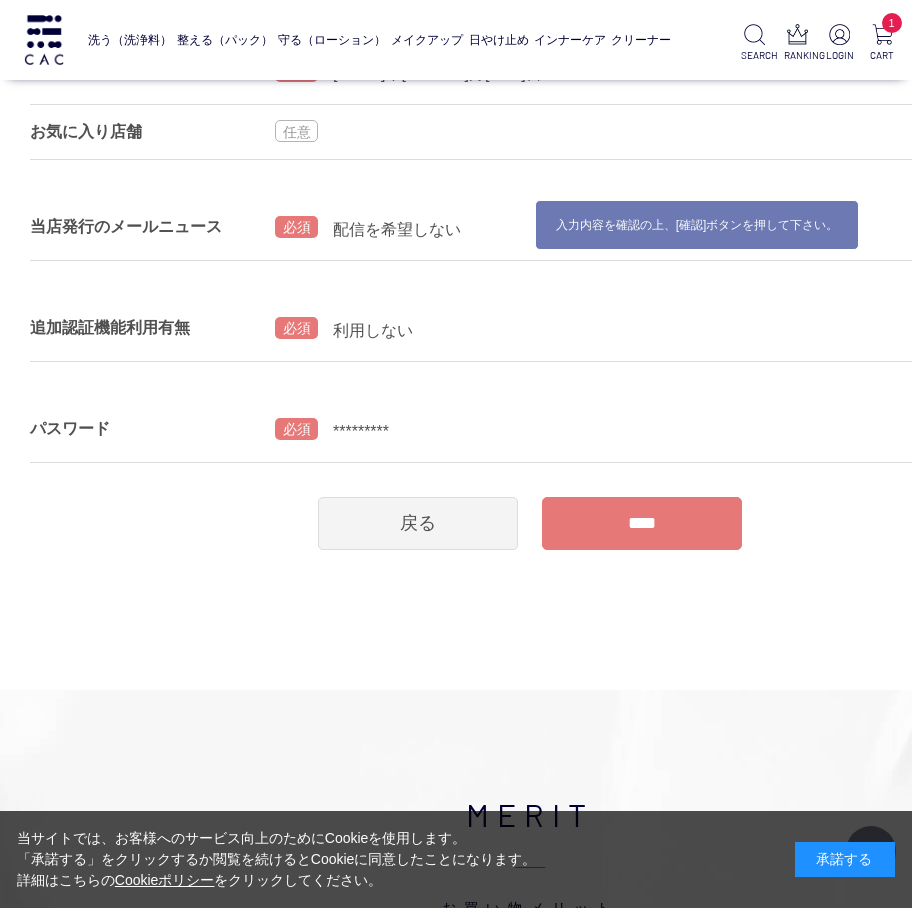 click on "****" at bounding box center (642, 523) 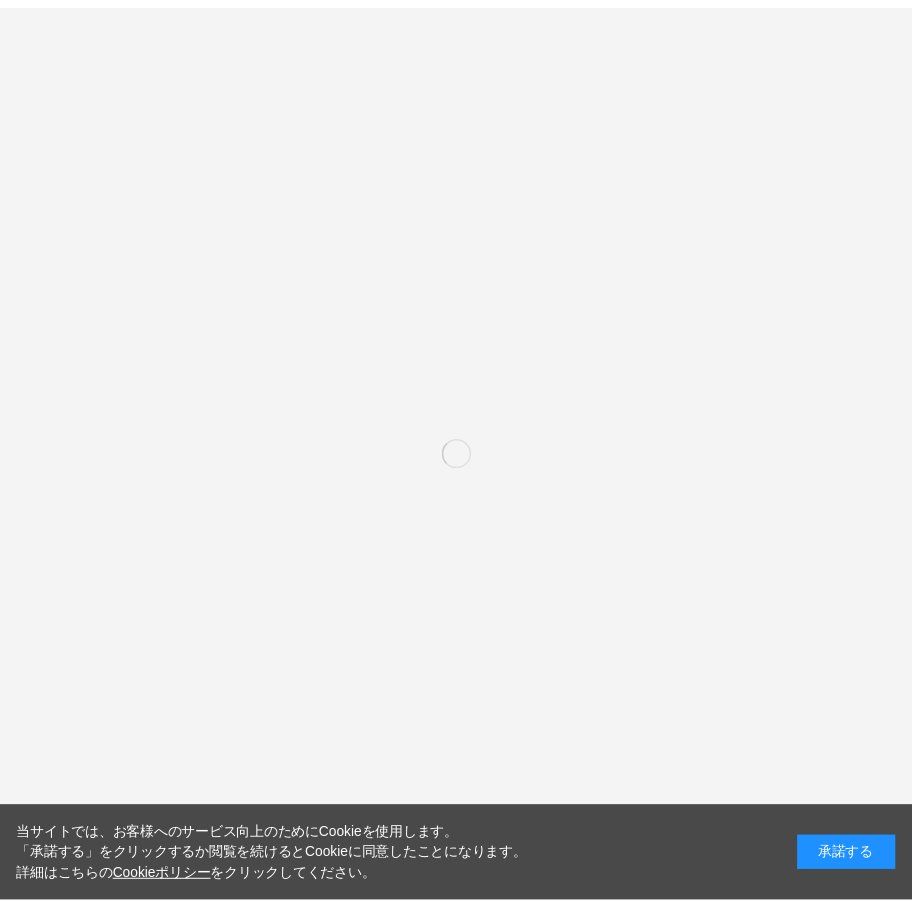 scroll, scrollTop: 0, scrollLeft: 0, axis: both 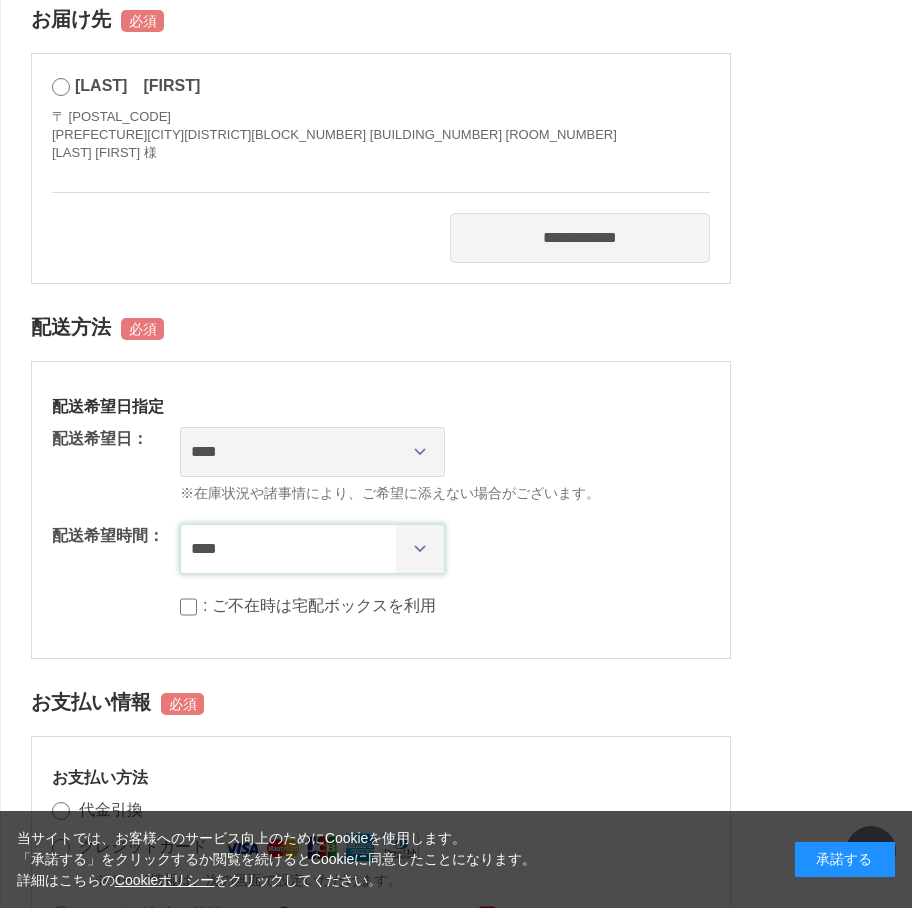 click on "**** *** ****** ****** ****** ******" at bounding box center (312, 549) 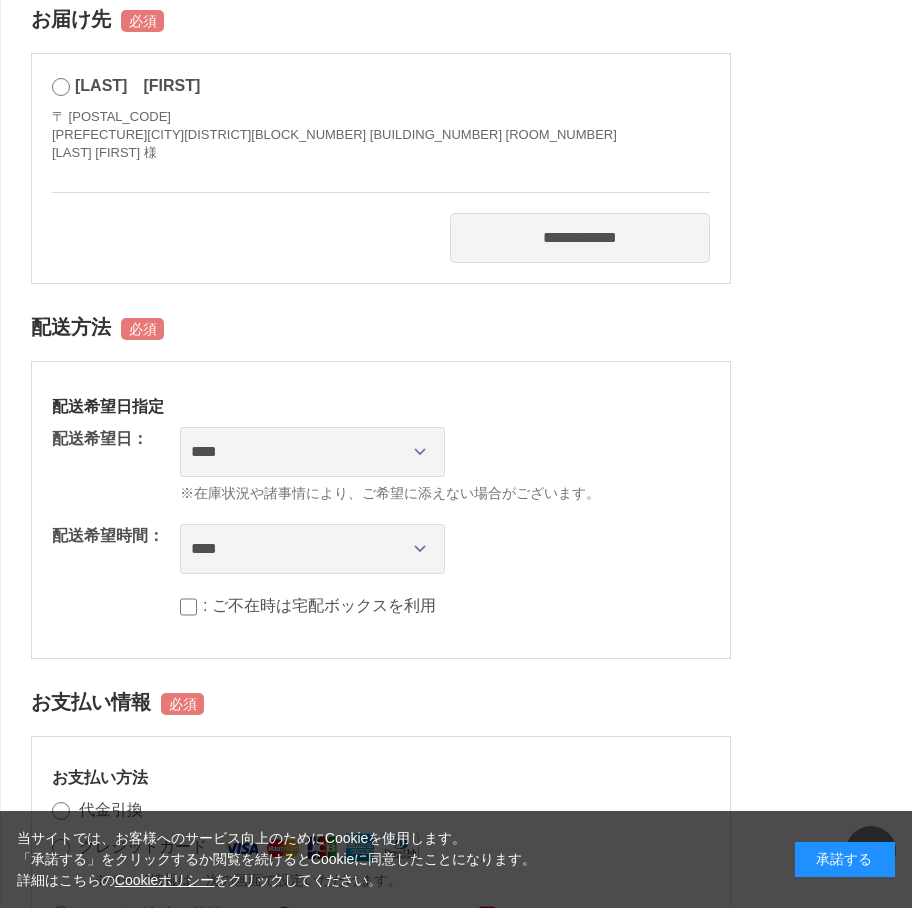 click on "お支払い情報" at bounding box center [381, 702] 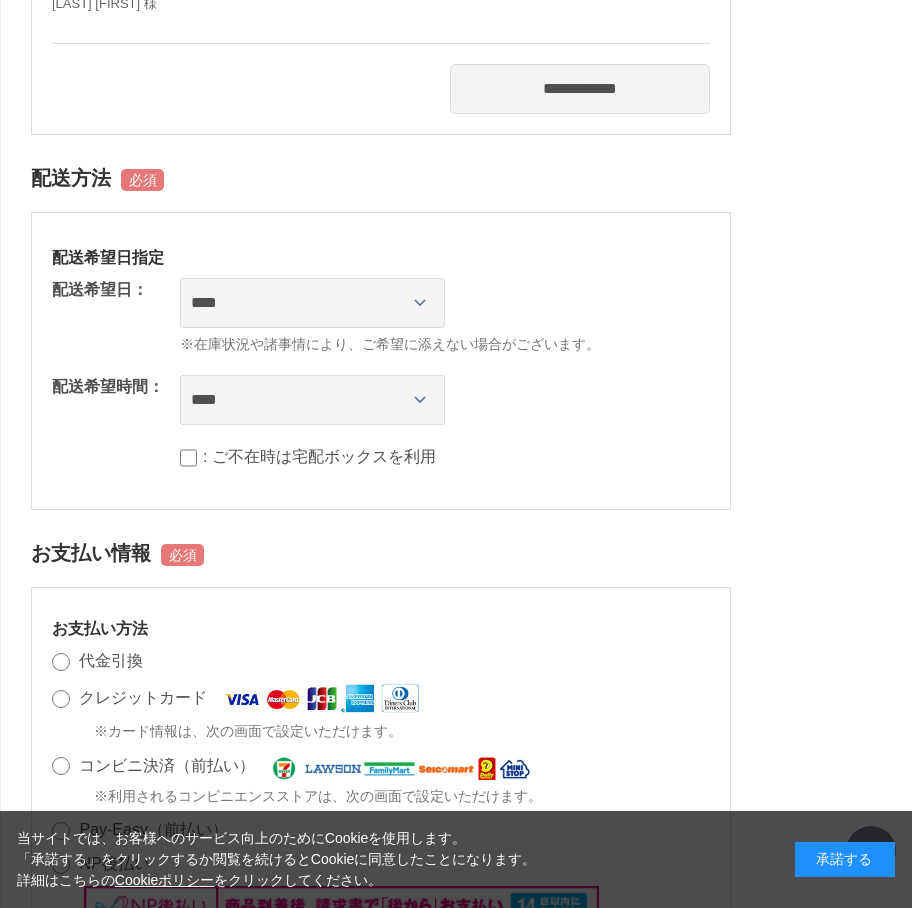 scroll, scrollTop: 900, scrollLeft: 0, axis: vertical 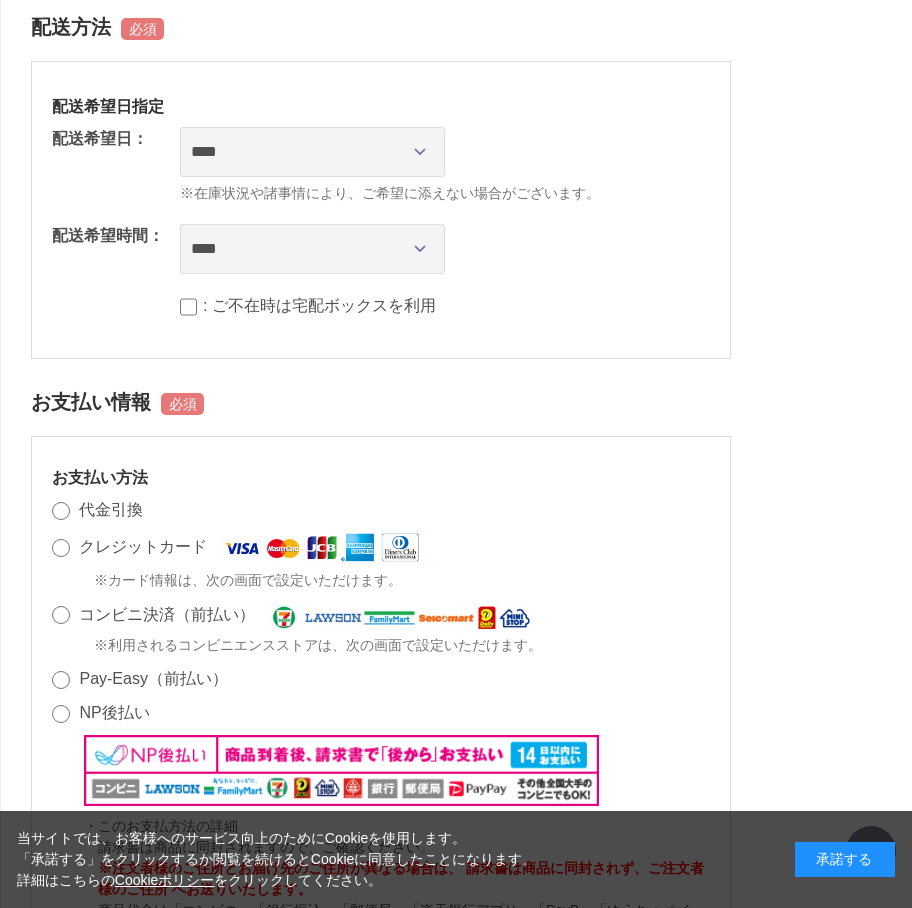 click on "クレジットカード
※カード情報は、次の画面で設定いただけます。" at bounding box center [381, 561] 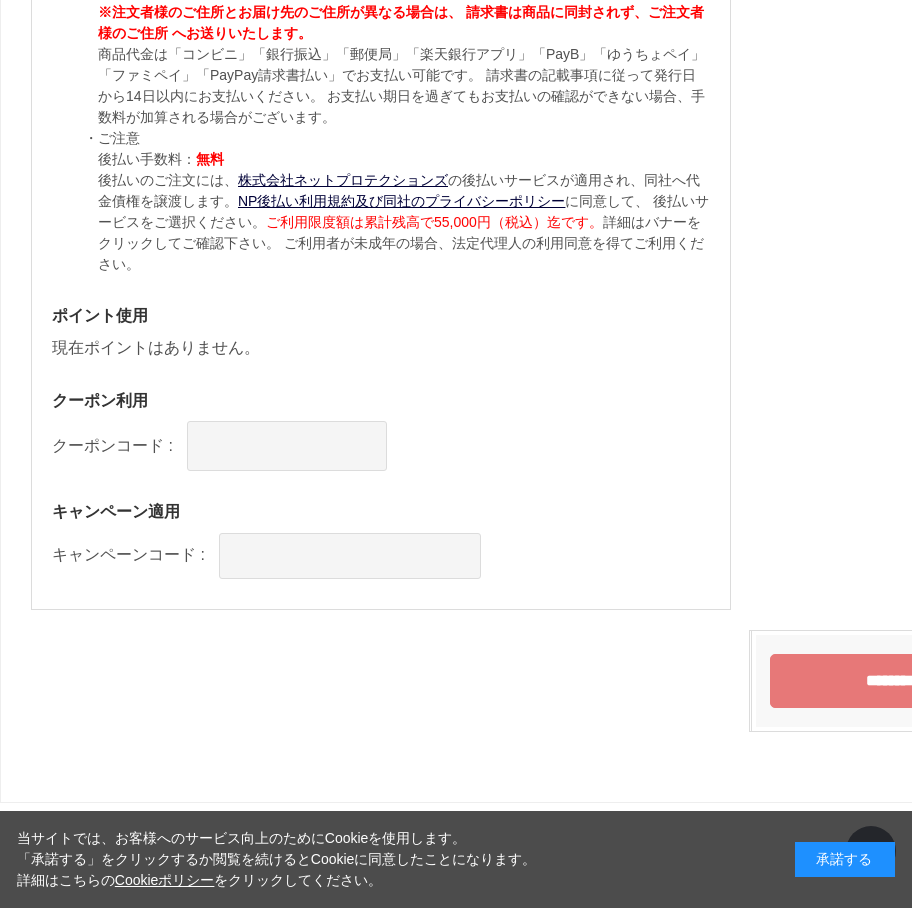 scroll, scrollTop: 1844, scrollLeft: 0, axis: vertical 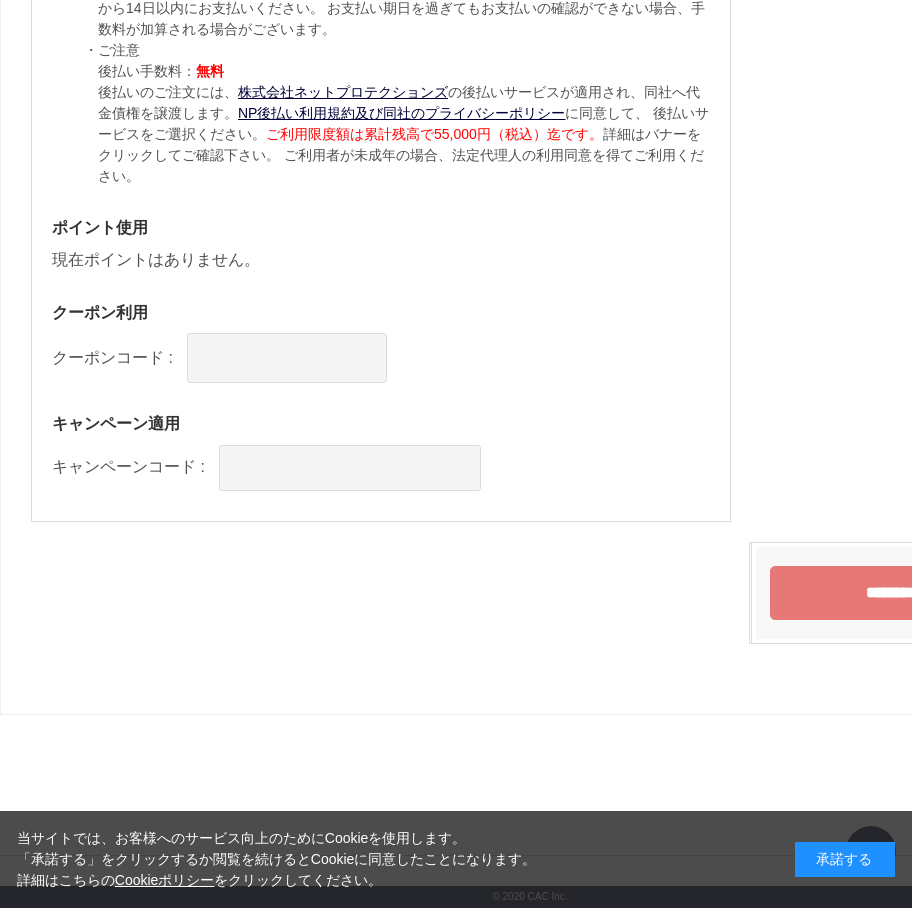 click on "********" at bounding box center (891, 593) 